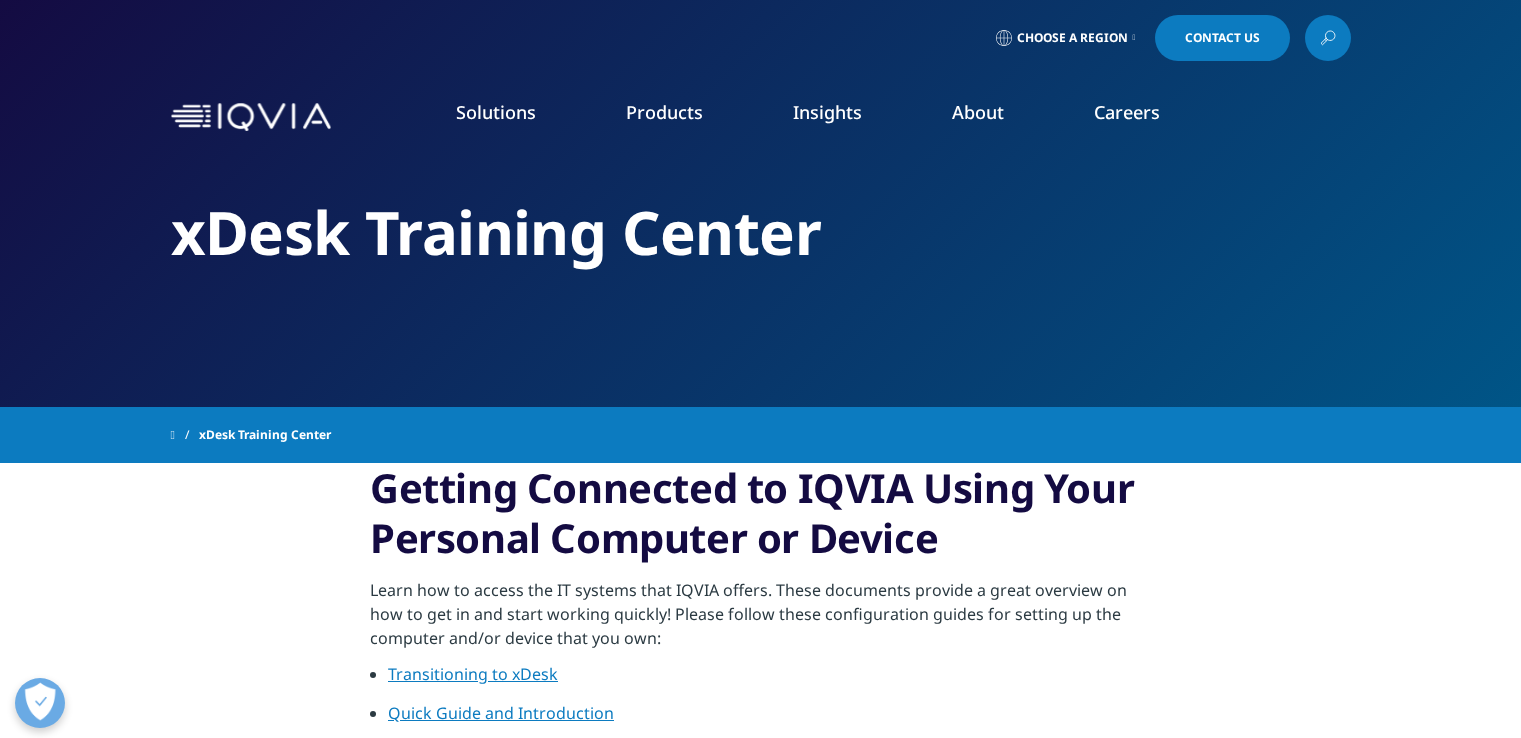 scroll, scrollTop: 144, scrollLeft: 0, axis: vertical 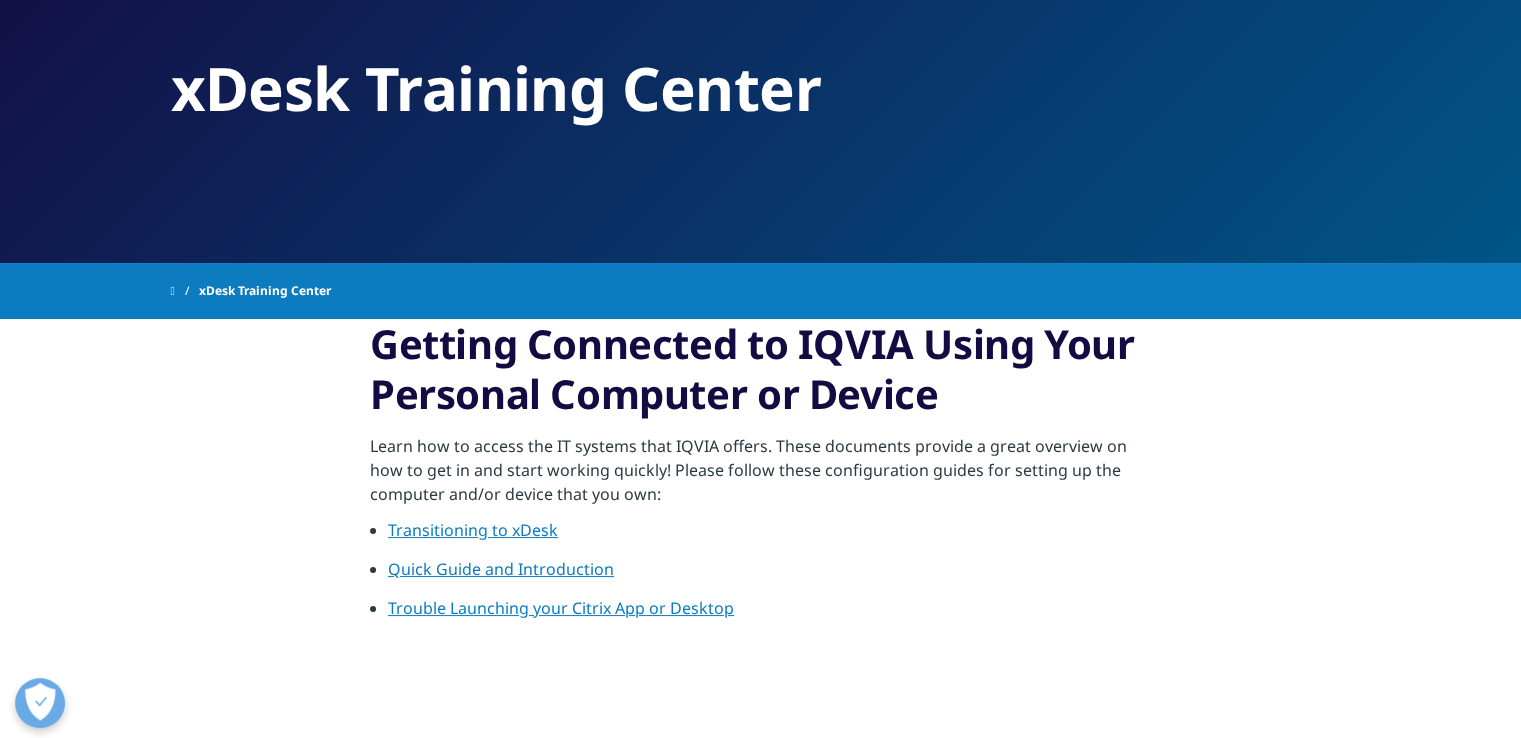 click on "Trouble Launching your Citrix App or Desktop" at bounding box center (561, 608) 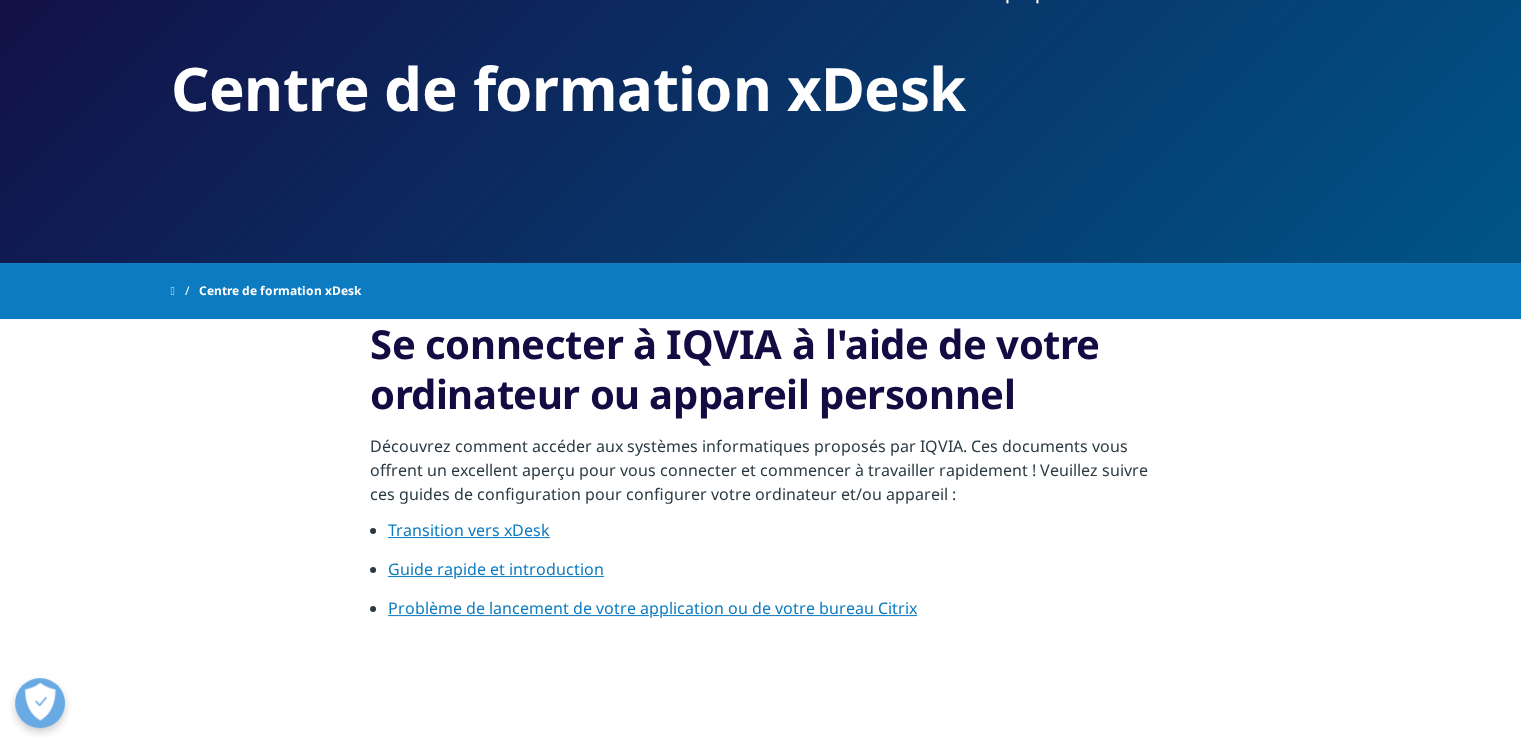 click on "Transition vers xDesk" at bounding box center [469, 530] 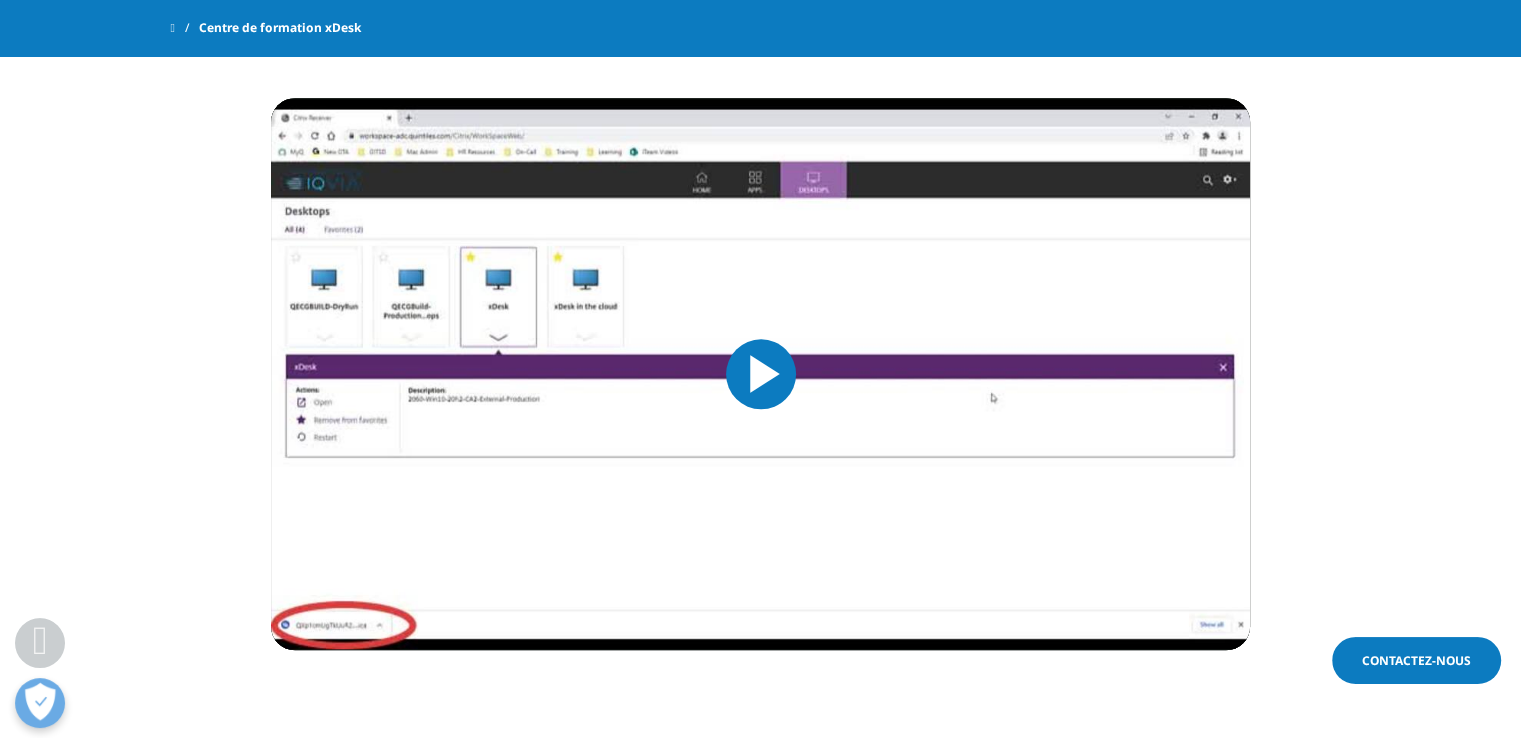 scroll, scrollTop: 1956, scrollLeft: 0, axis: vertical 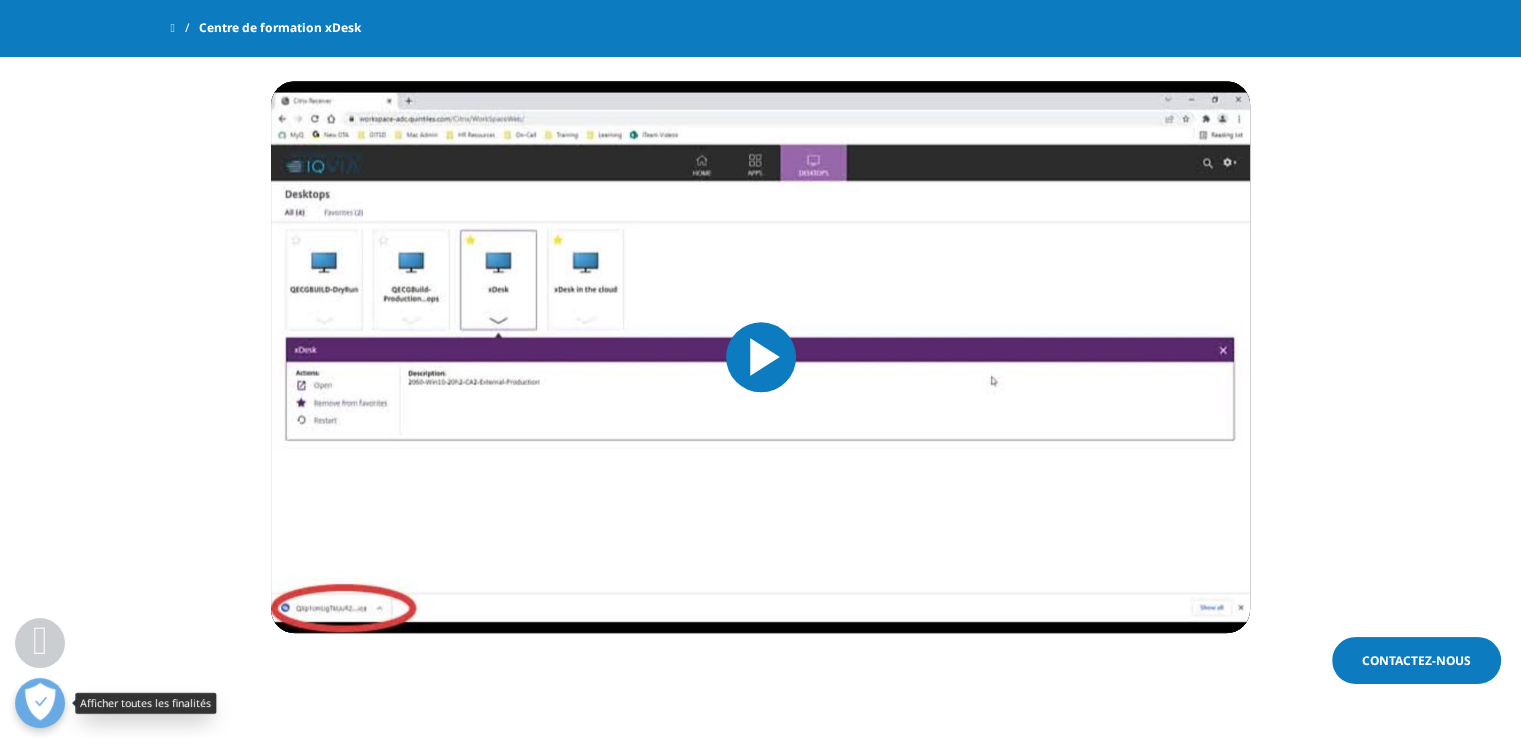 click at bounding box center (40, 703) 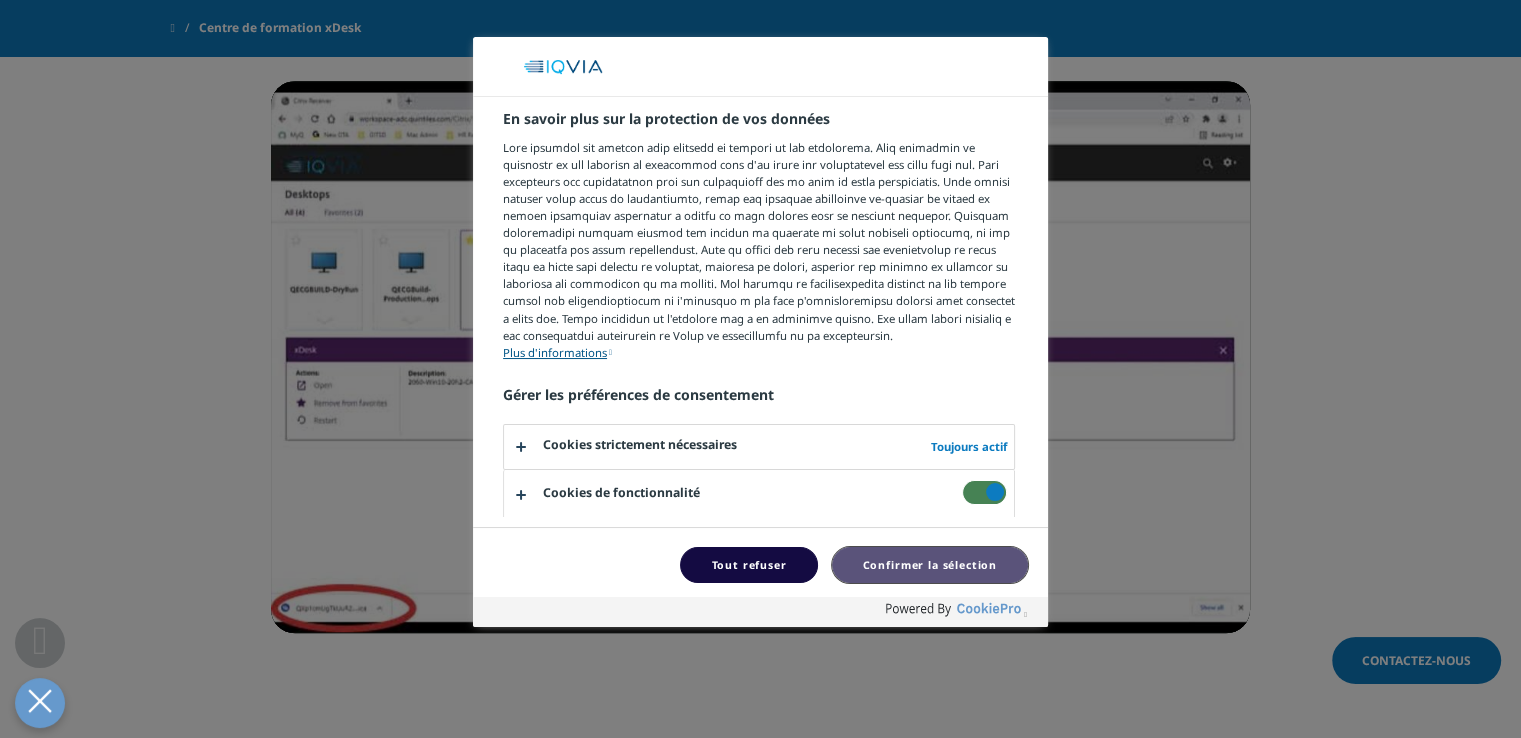 click on "Confirmer la sélection" at bounding box center [930, 565] 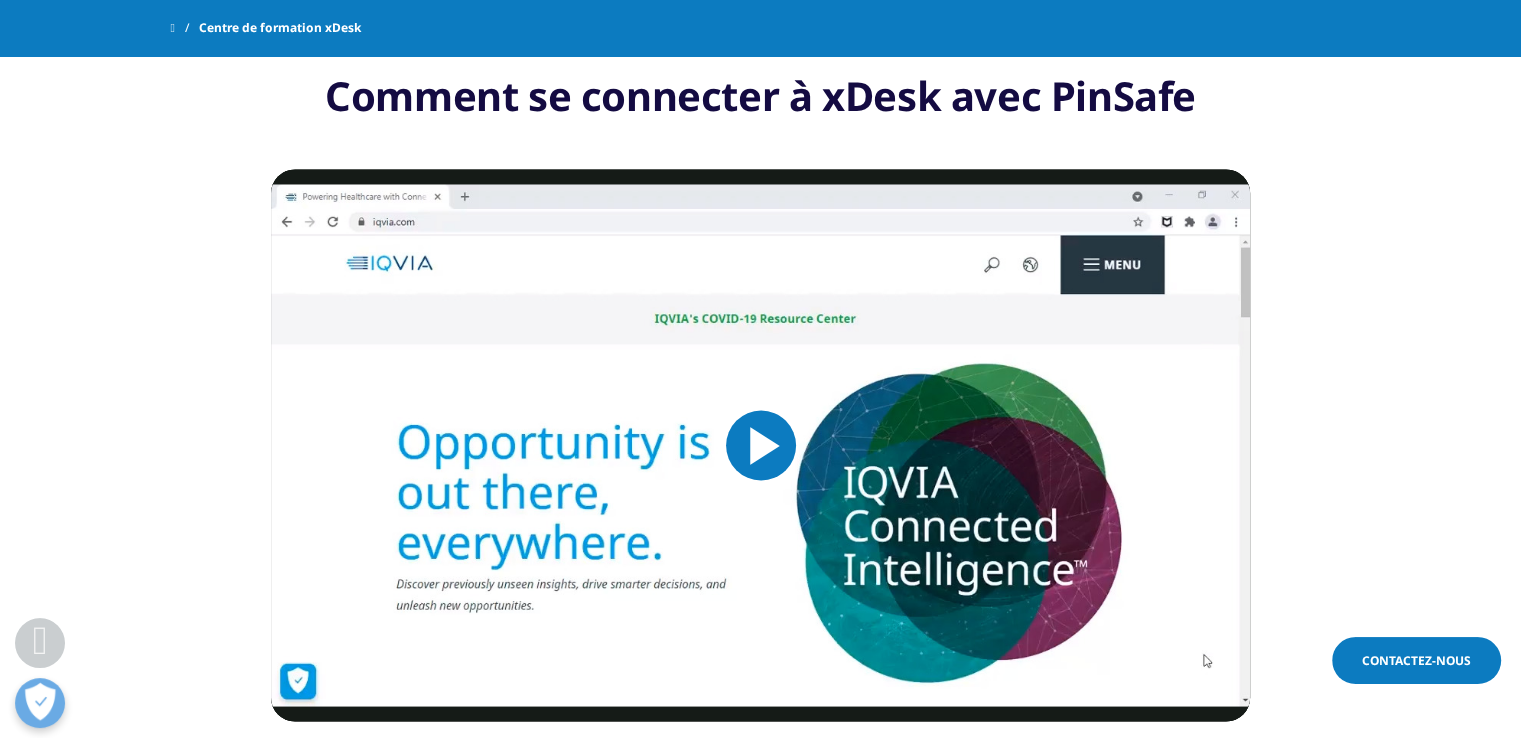 scroll, scrollTop: 3585, scrollLeft: 0, axis: vertical 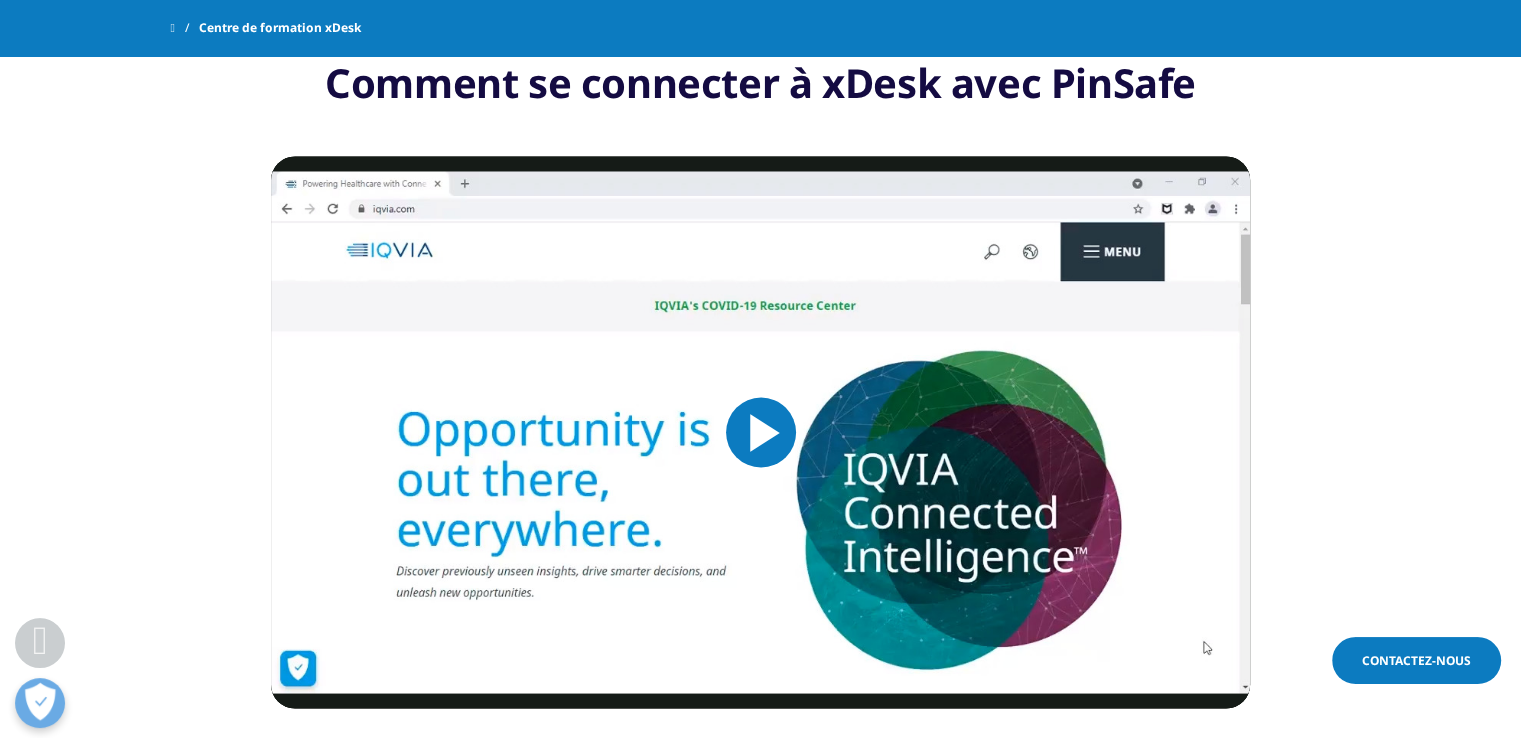 click at bounding box center [761, 432] 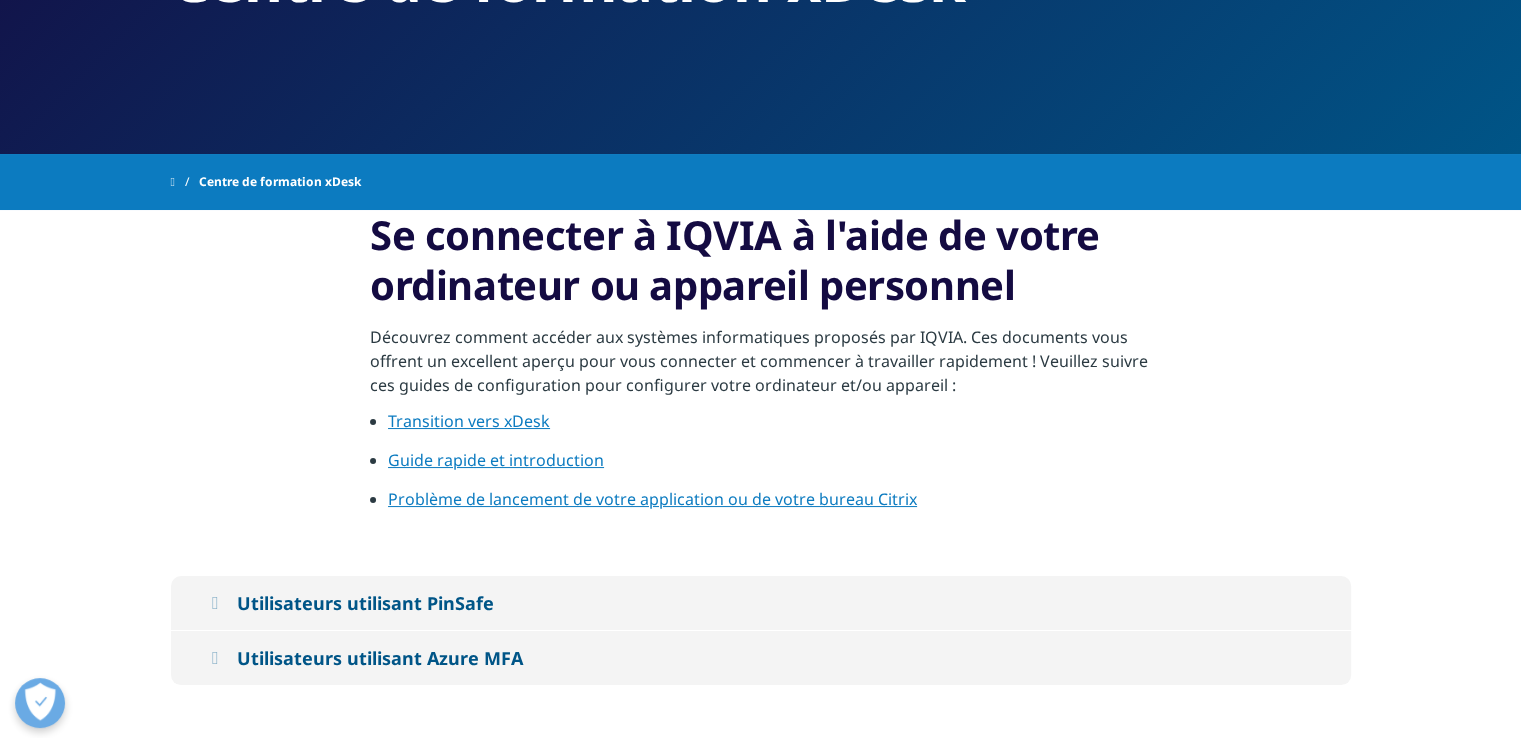 scroll, scrollTop: 200, scrollLeft: 0, axis: vertical 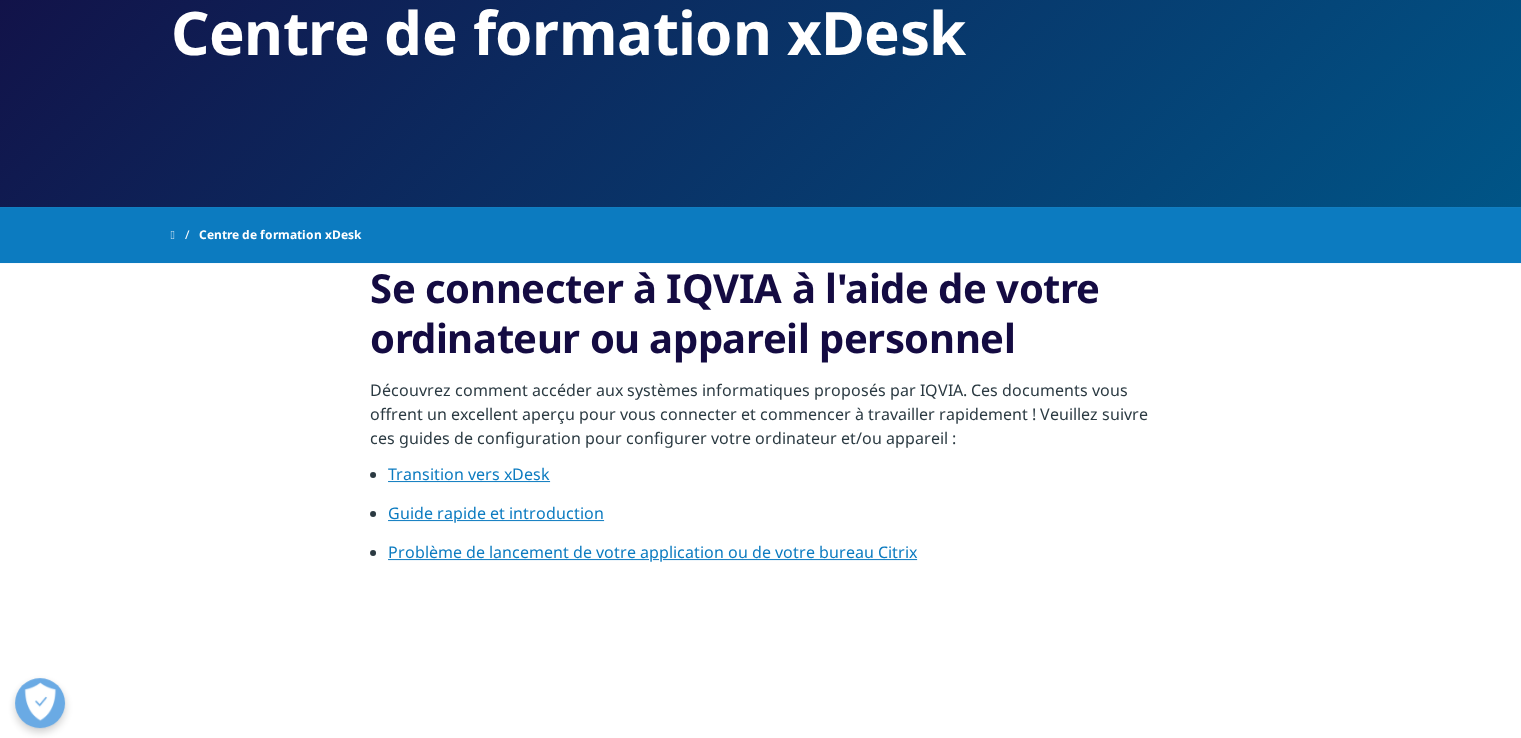 click on "Transition vers xDesk" at bounding box center [469, 474] 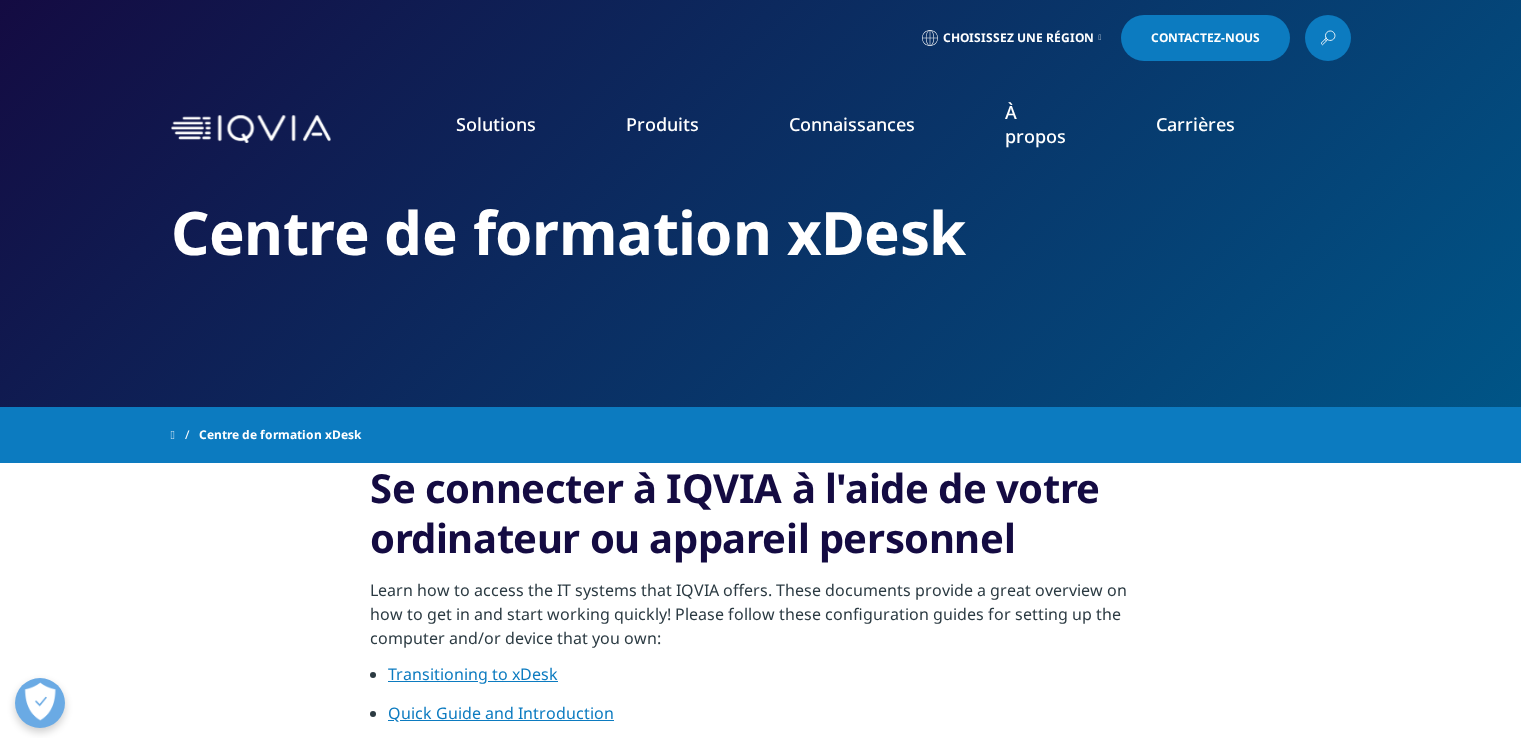 scroll, scrollTop: 0, scrollLeft: 0, axis: both 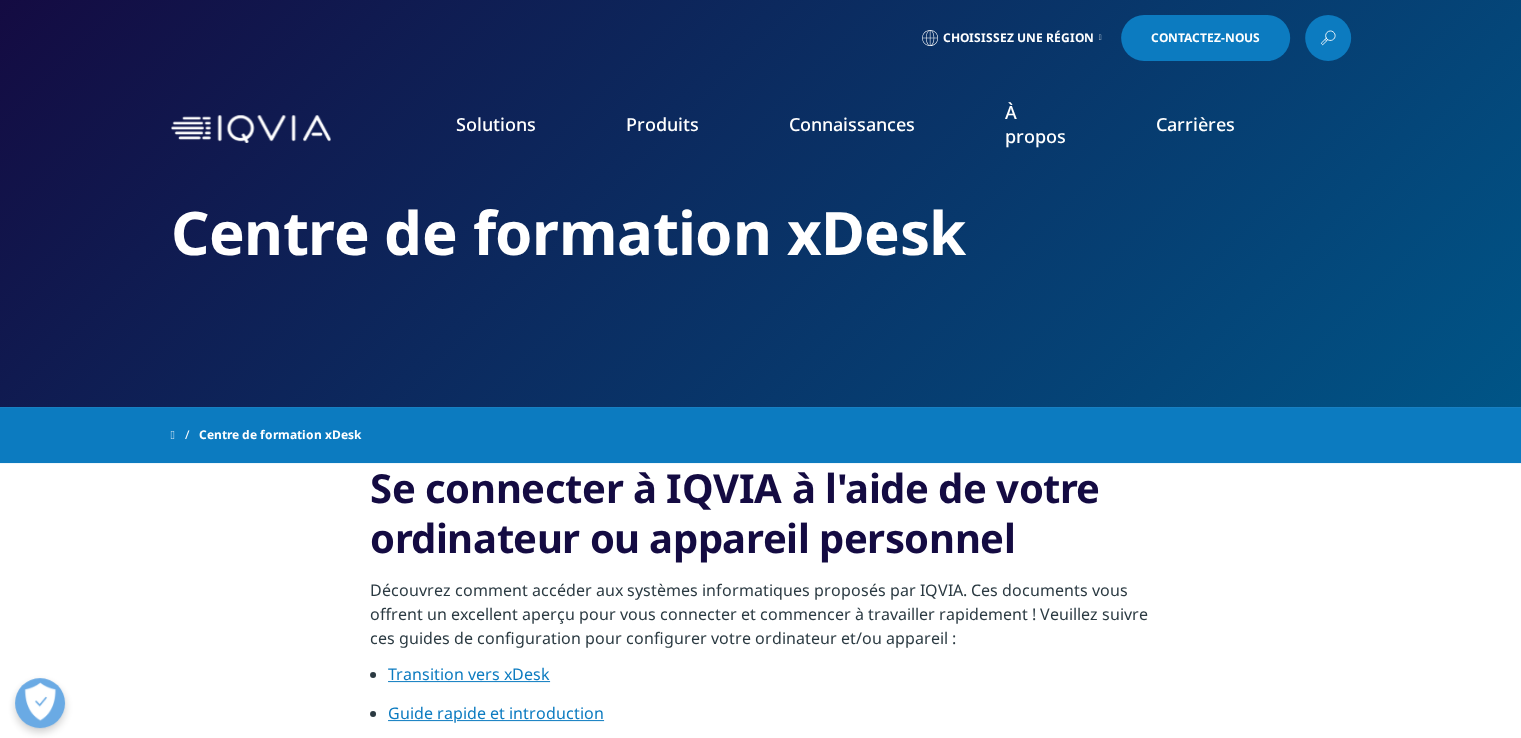 click on "Centre de formation xDesk" at bounding box center [761, 203] 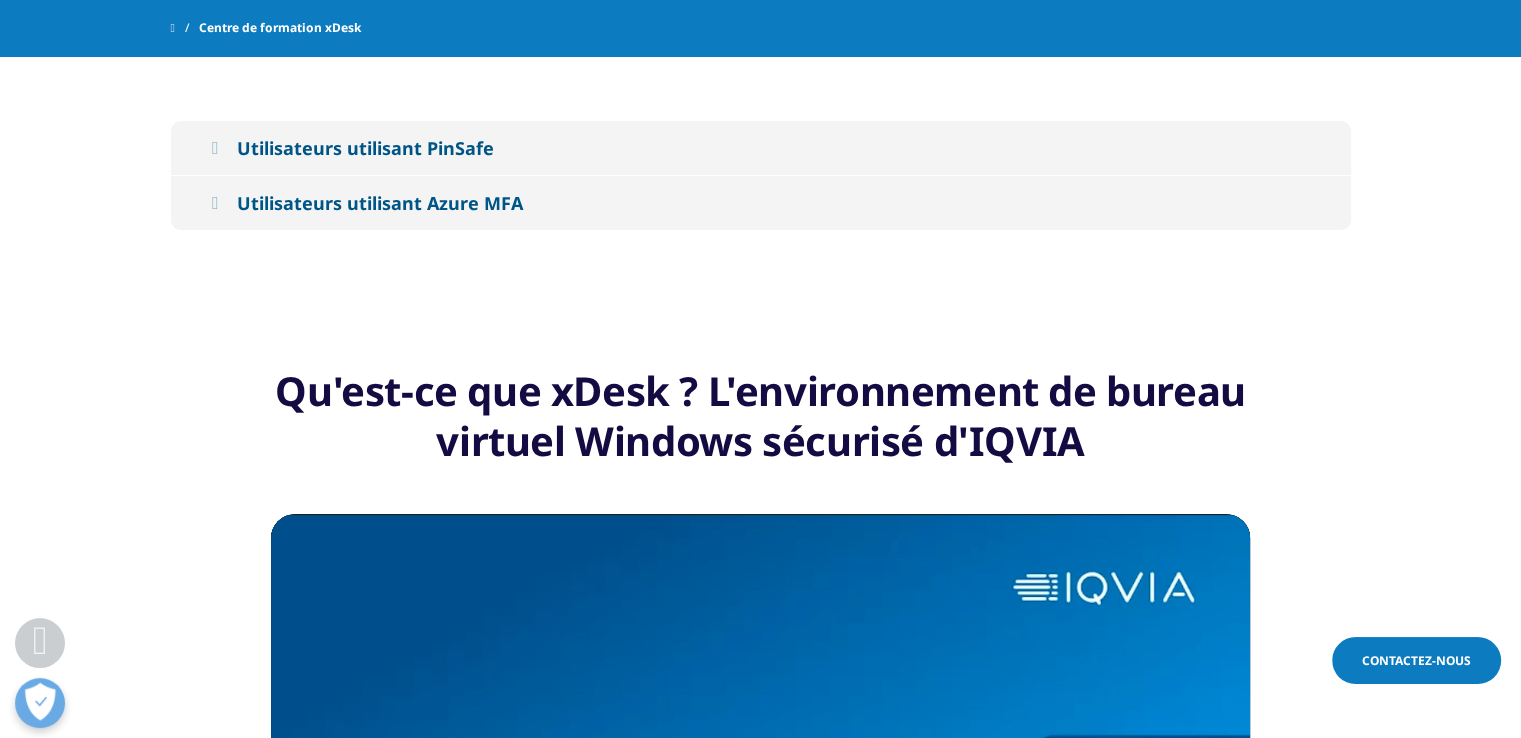 scroll, scrollTop: 756, scrollLeft: 0, axis: vertical 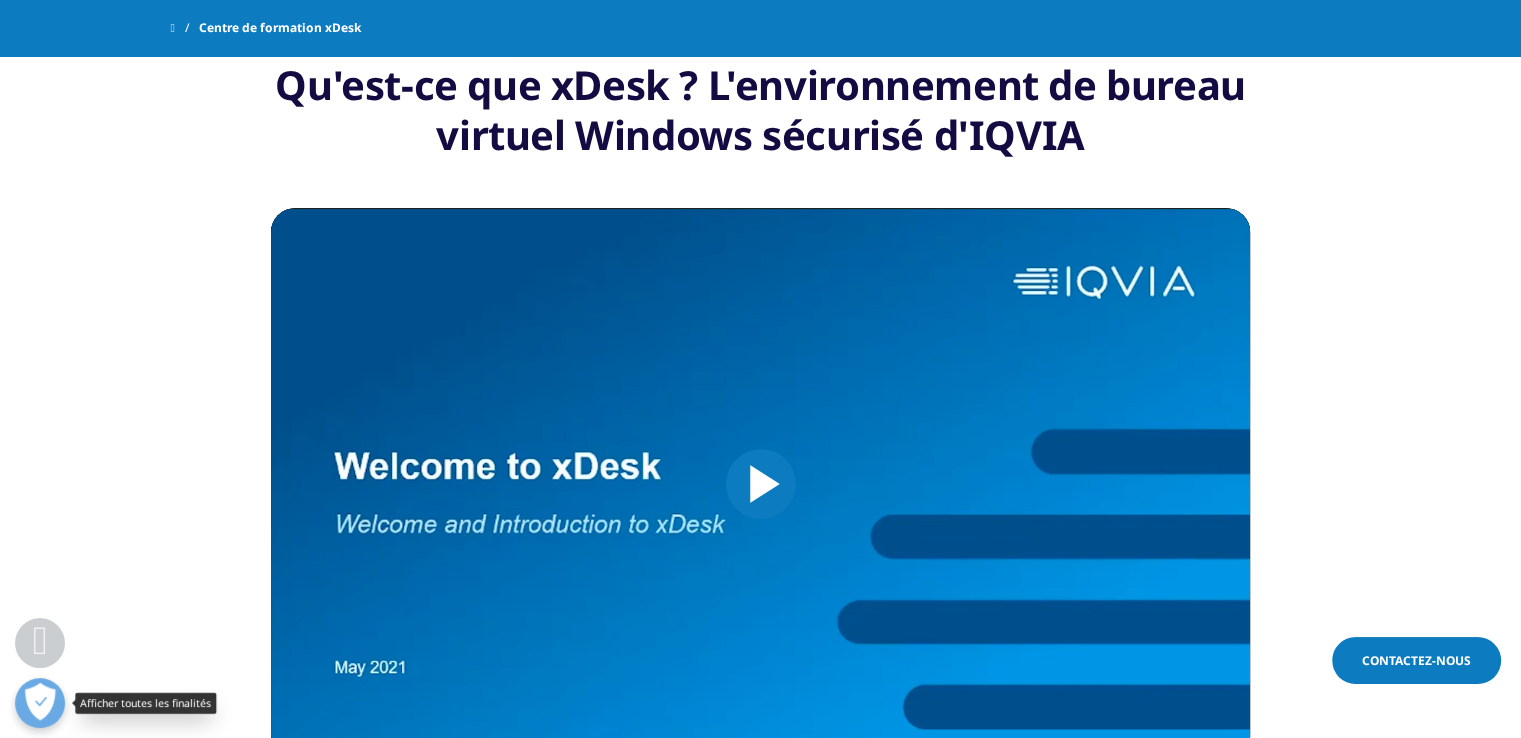 click at bounding box center [40, 703] 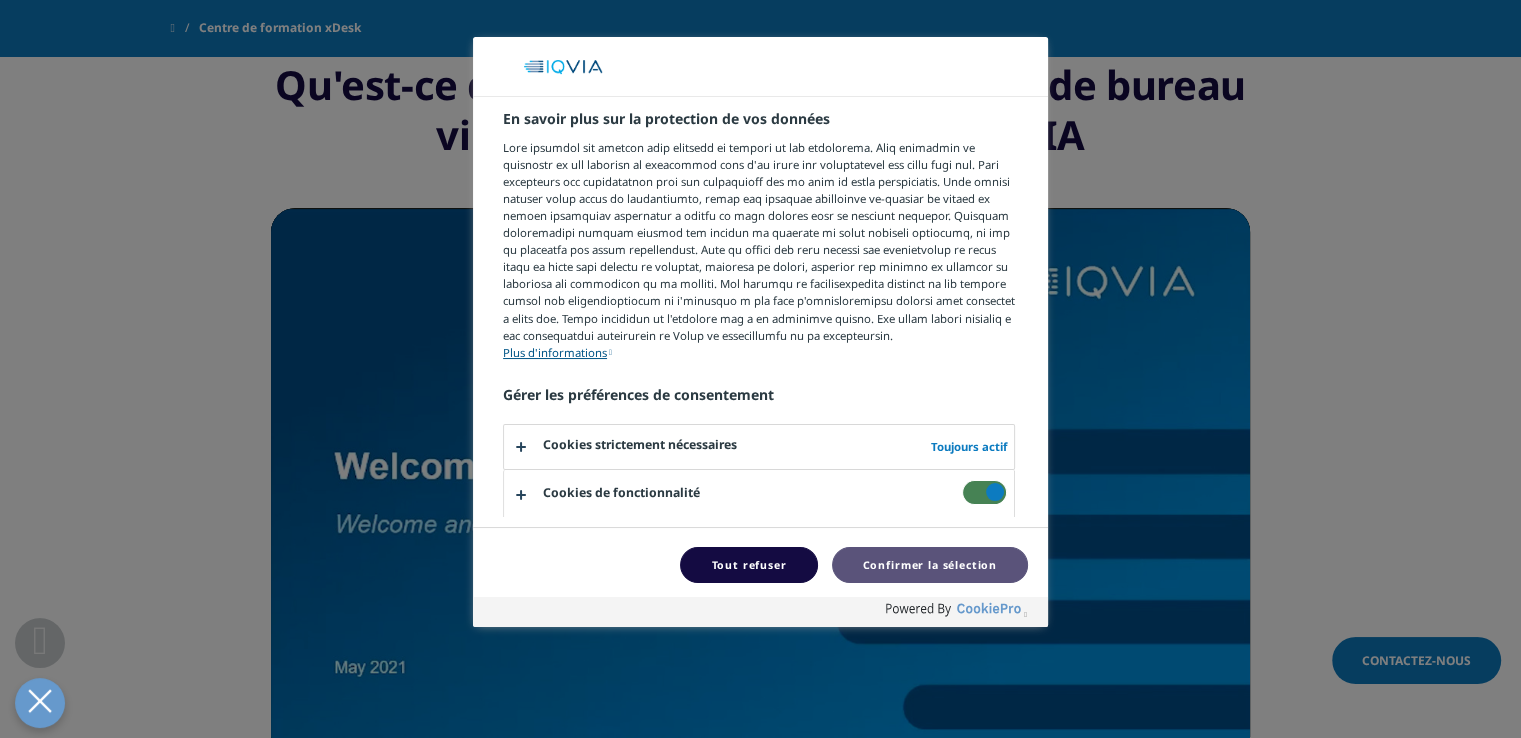click on "Confirmer la sélection" at bounding box center [930, 565] 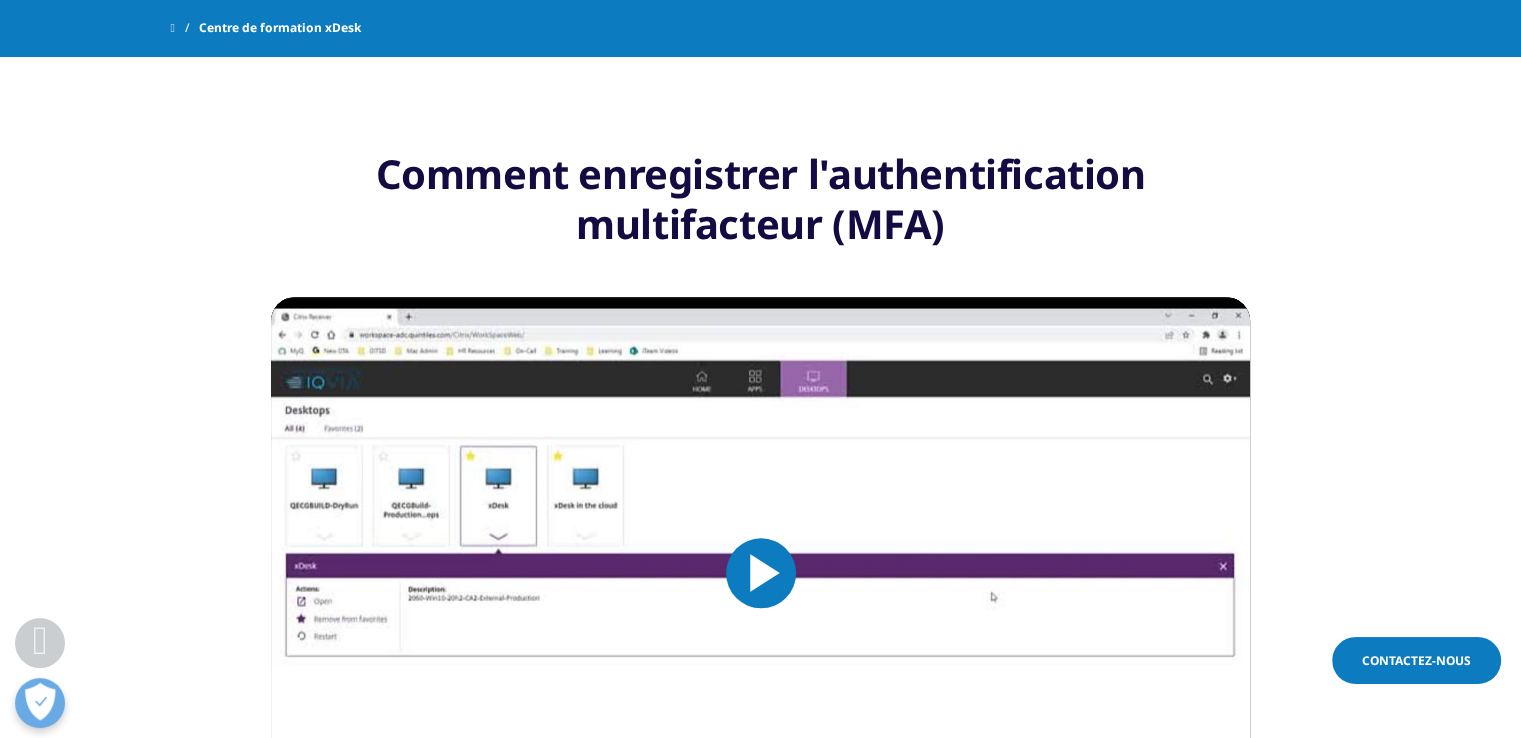 scroll, scrollTop: 1861, scrollLeft: 0, axis: vertical 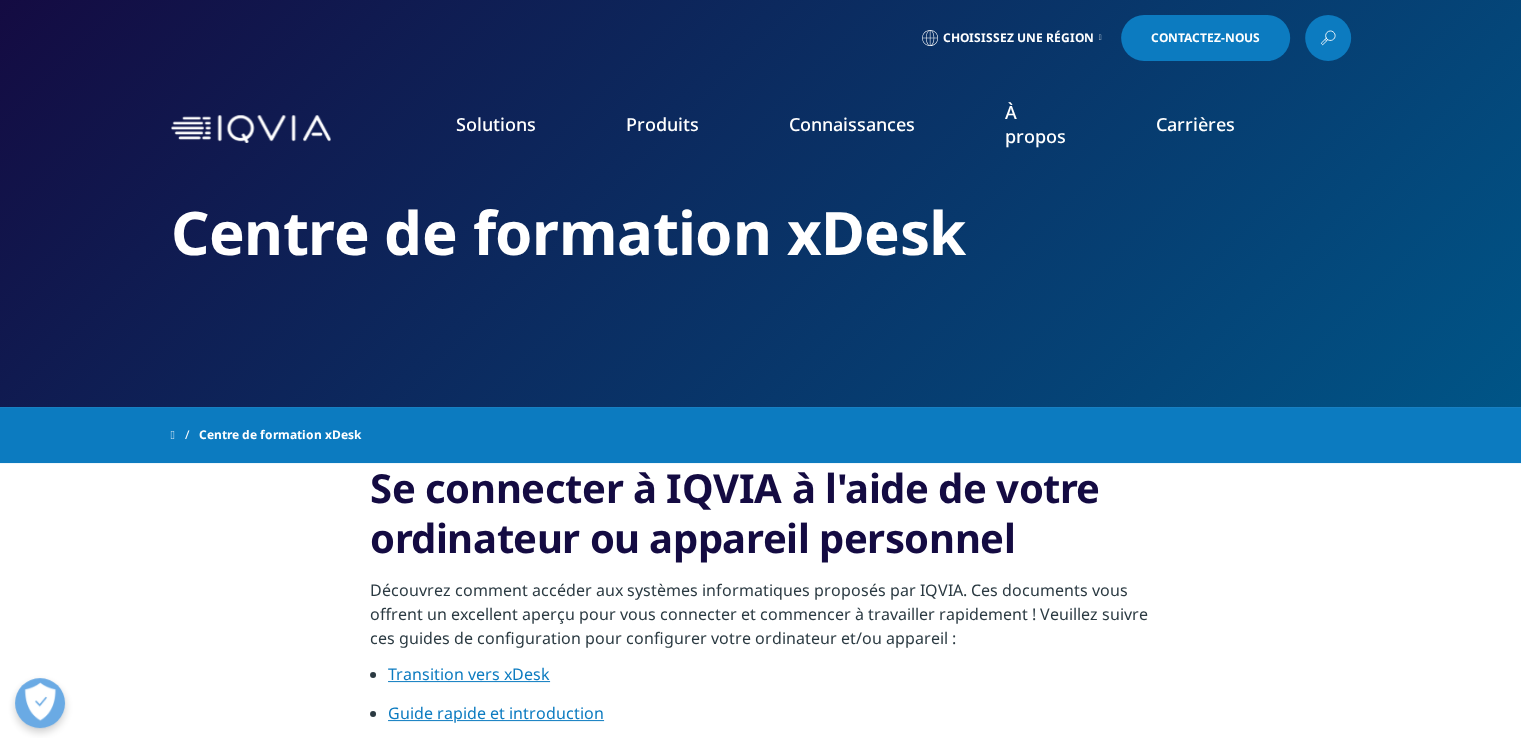 click on "Transition vers xDesk" at bounding box center (469, 674) 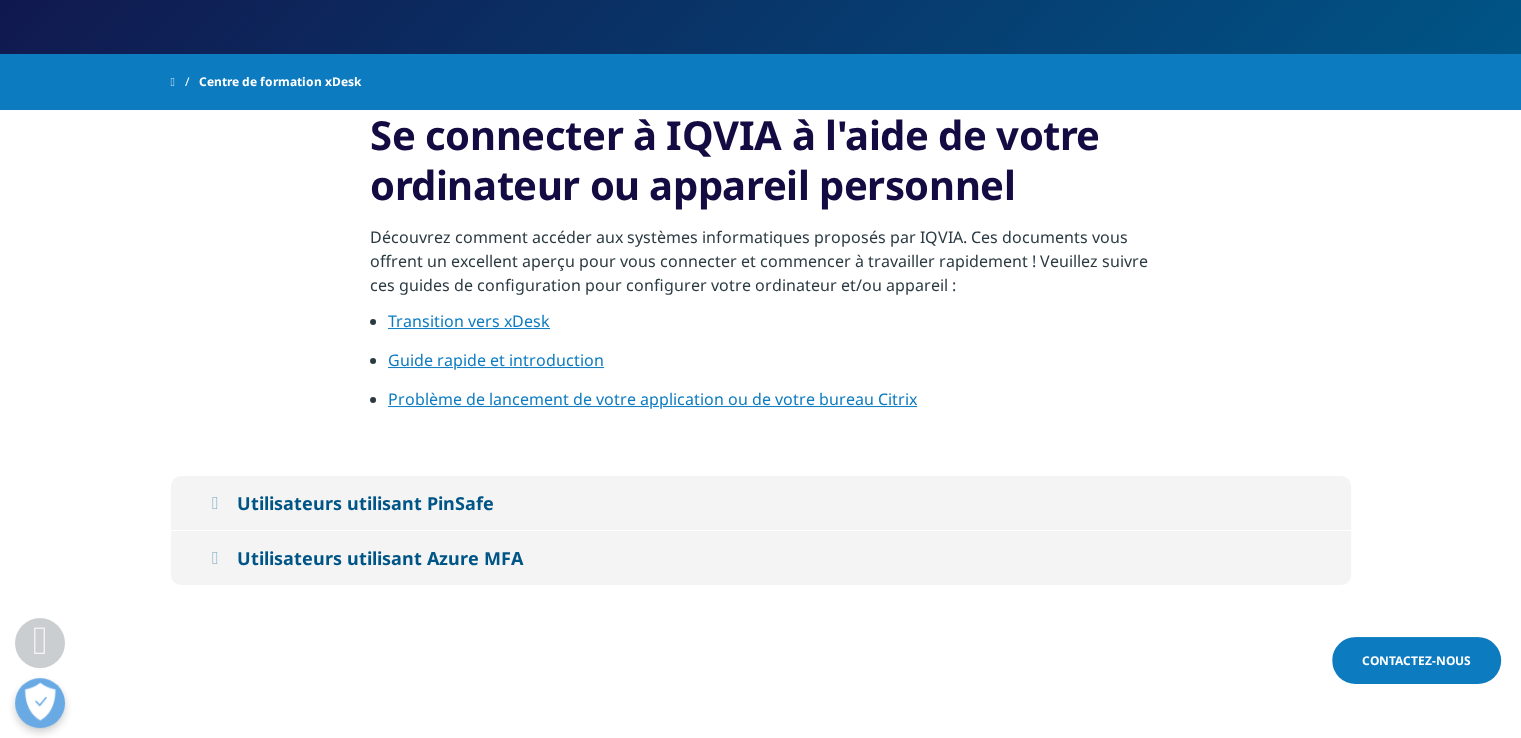scroll, scrollTop: 307, scrollLeft: 0, axis: vertical 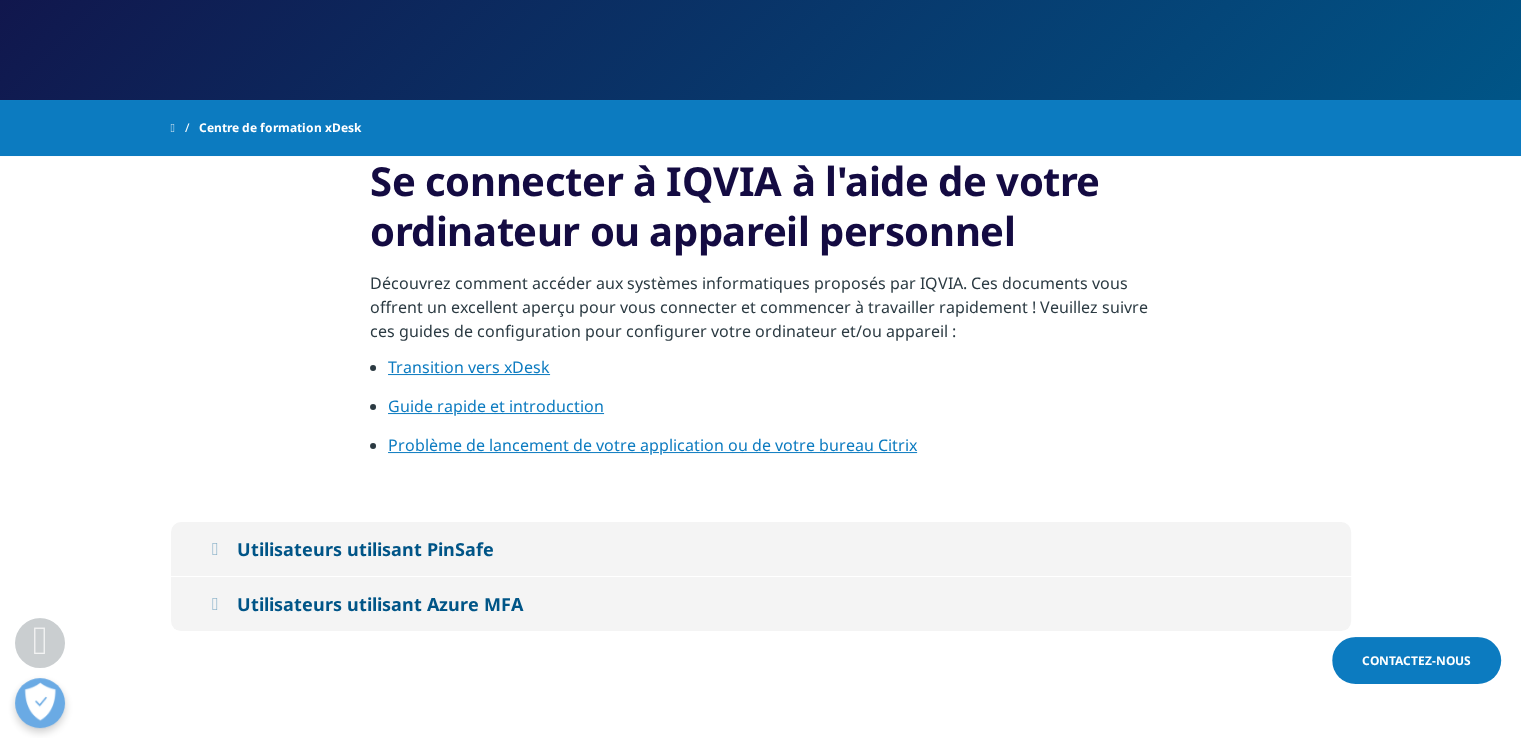 click on "Guide rapide et introduction" at bounding box center [496, 406] 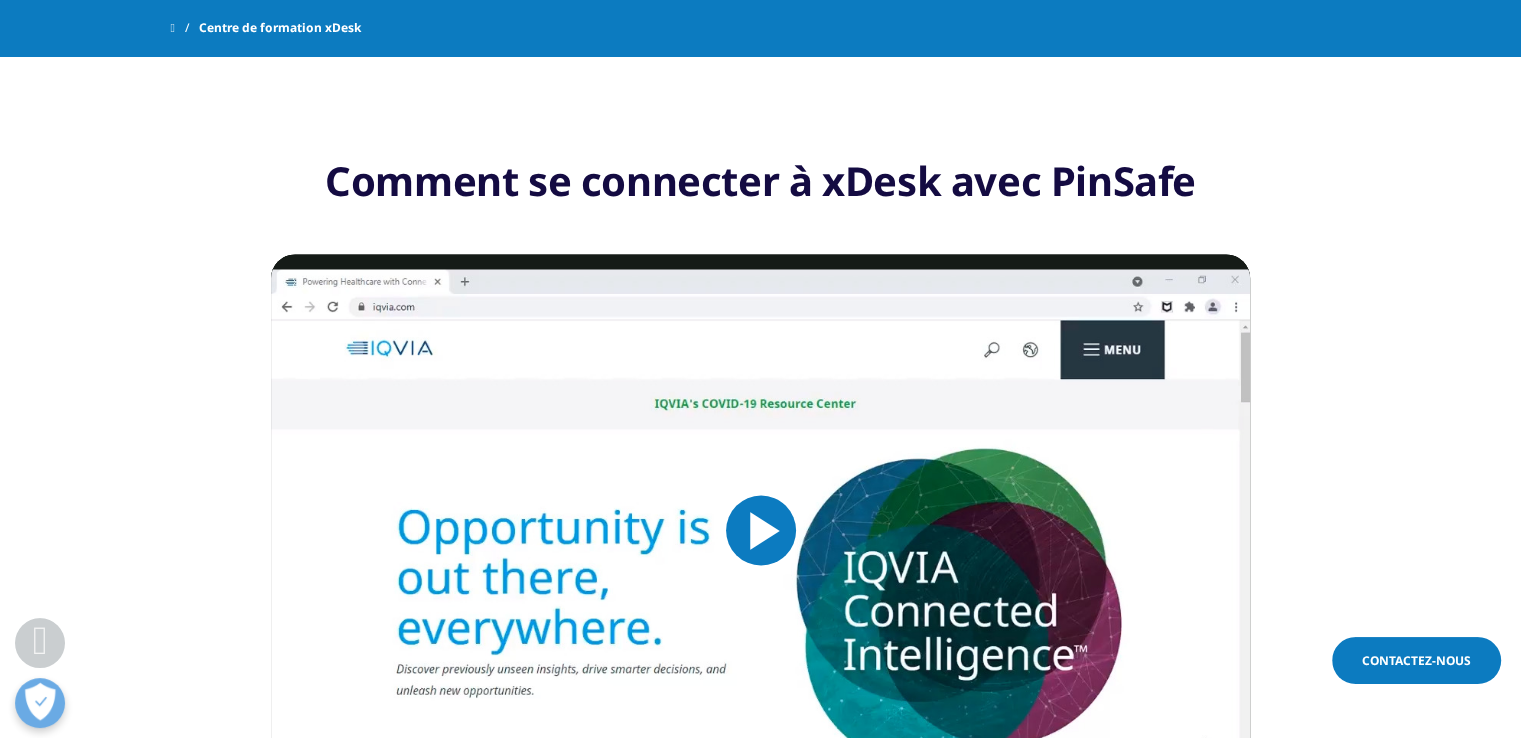 scroll, scrollTop: 0, scrollLeft: 0, axis: both 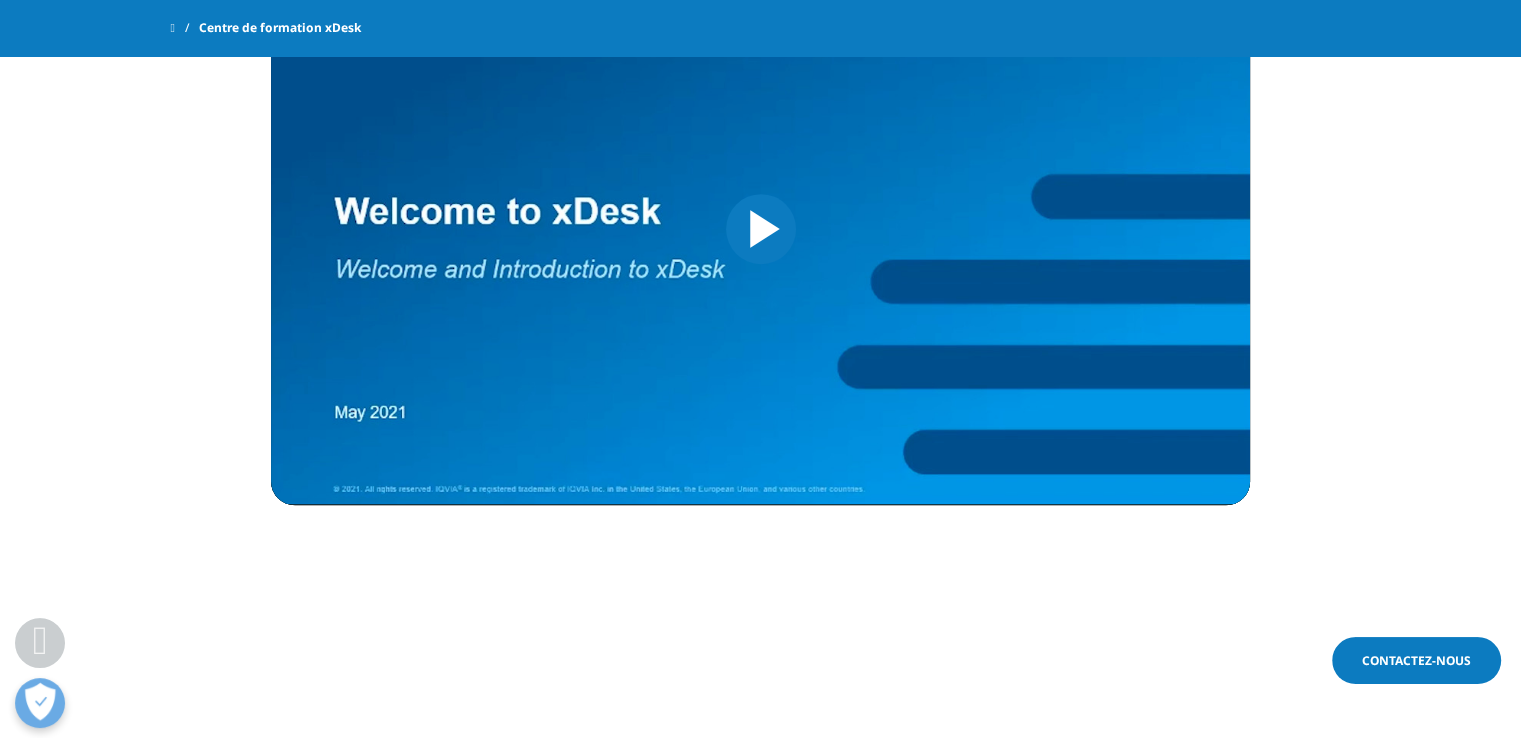 click at bounding box center (761, 229) 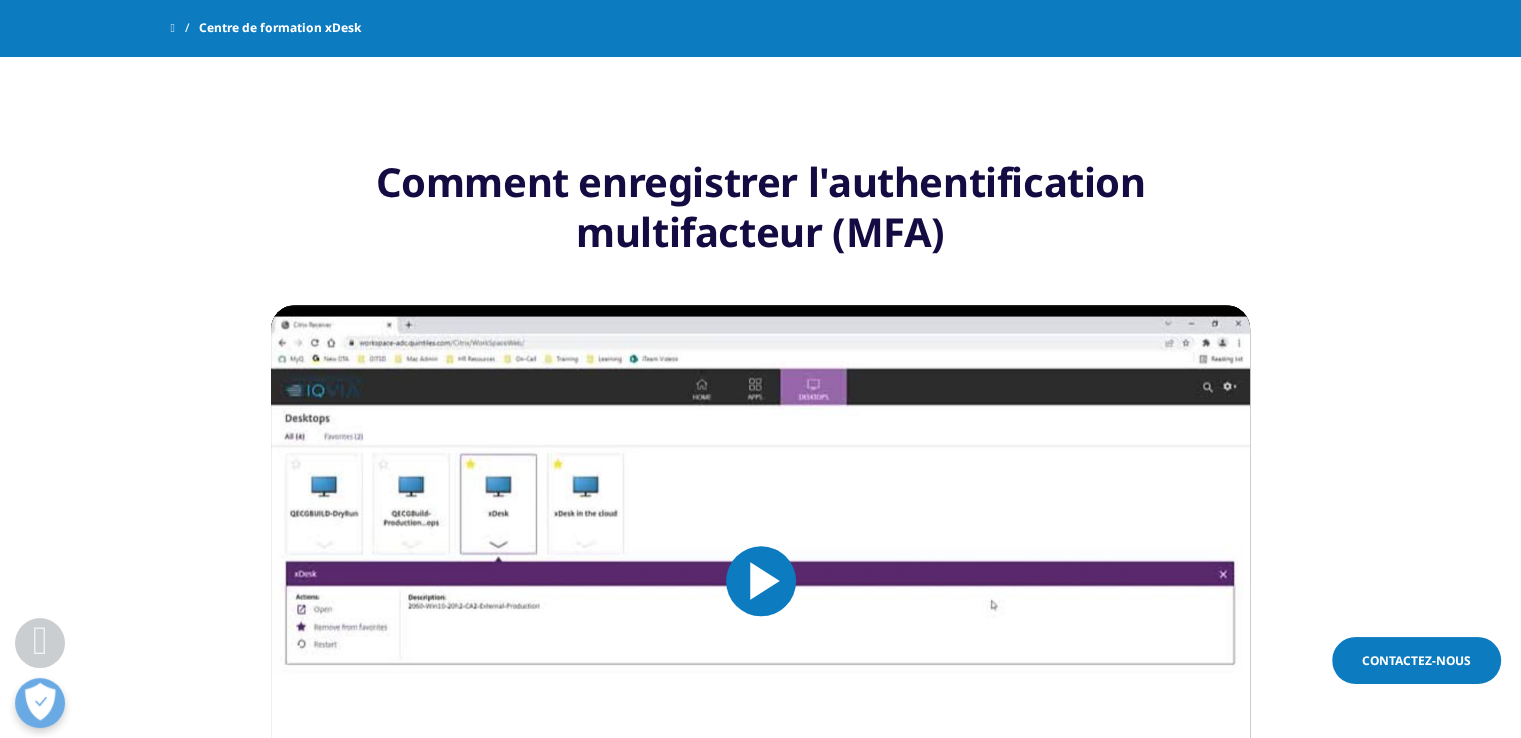 scroll, scrollTop: 1756, scrollLeft: 0, axis: vertical 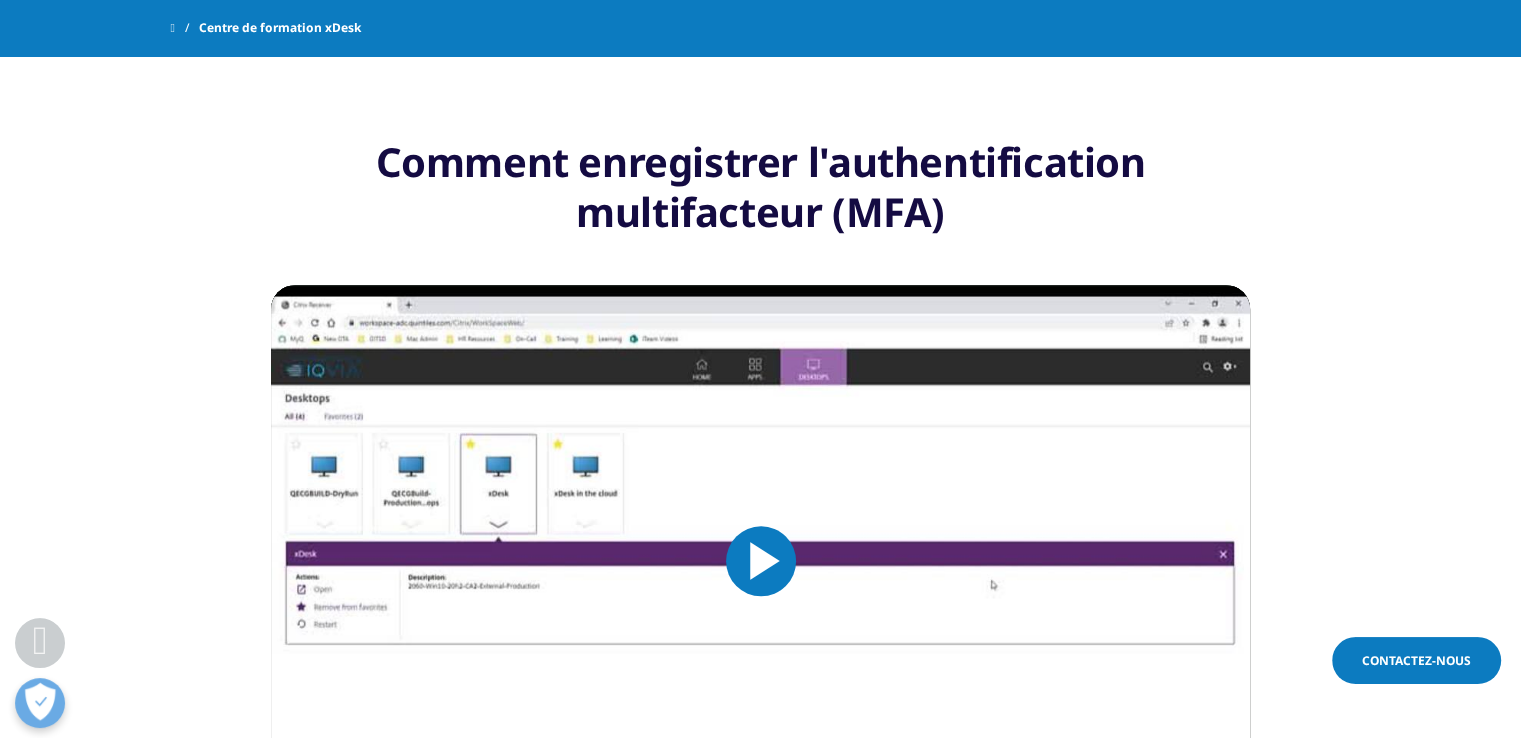 click at bounding box center (761, 561) 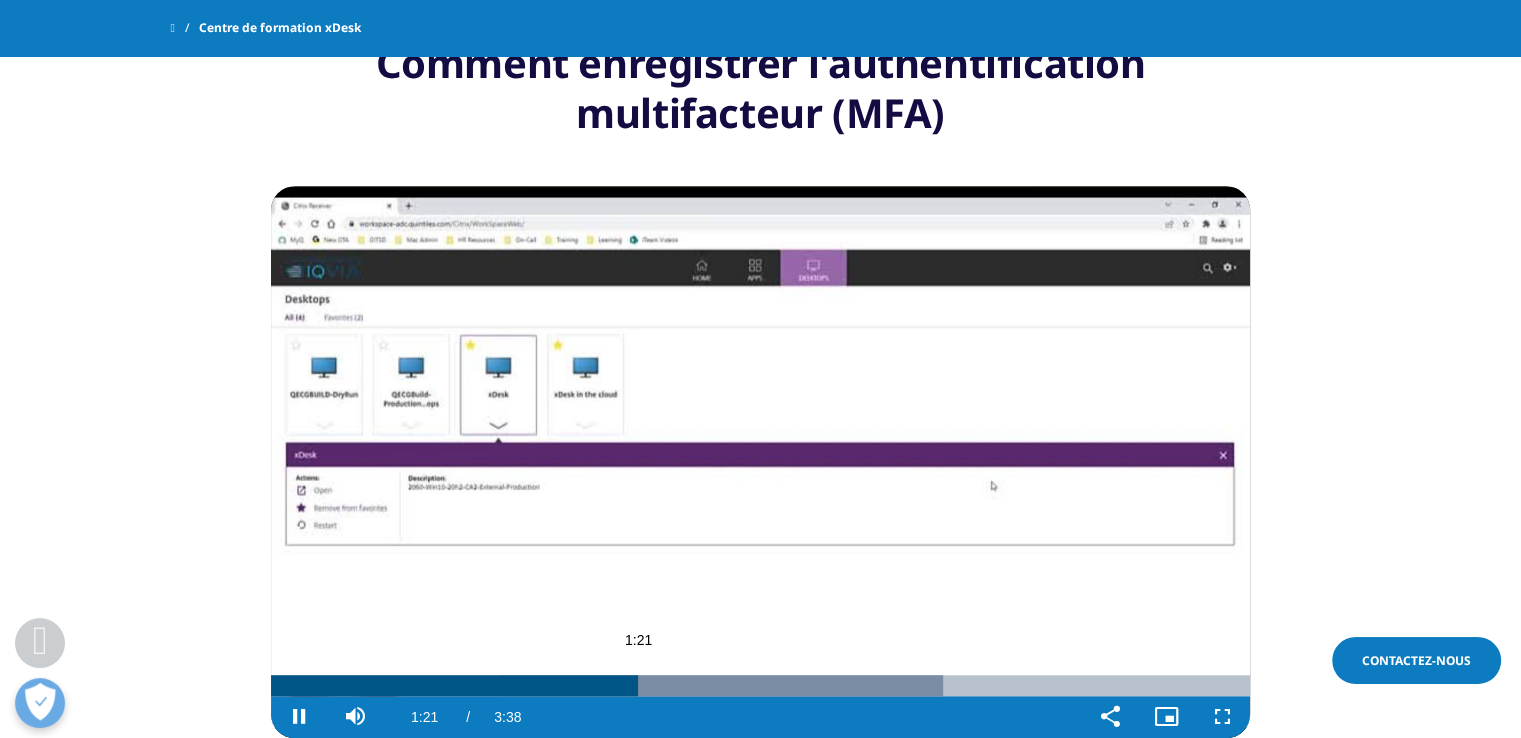 click on "1:21" at bounding box center [454, 685] 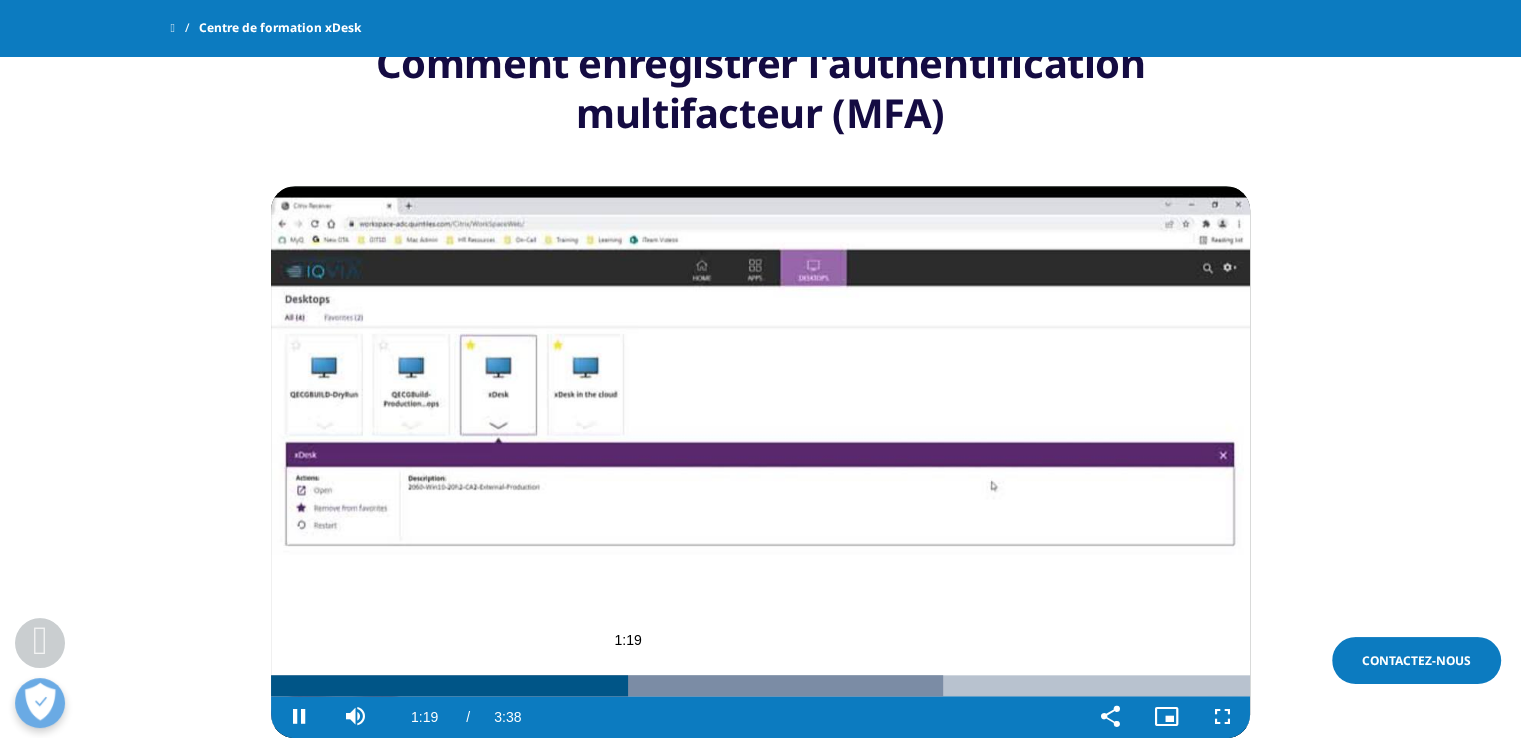 click on "1:19" at bounding box center (449, 685) 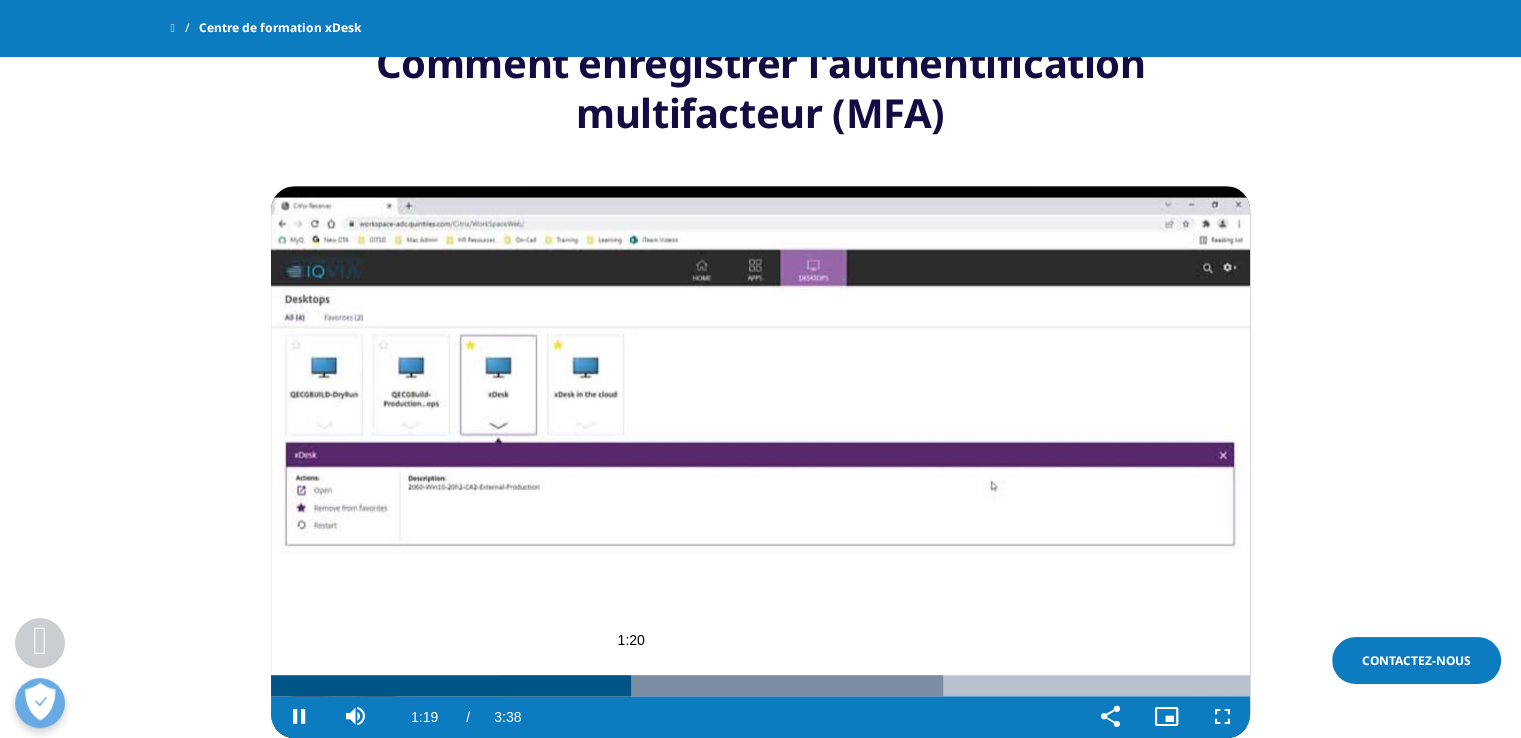 click on "1:20" at bounding box center [451, 685] 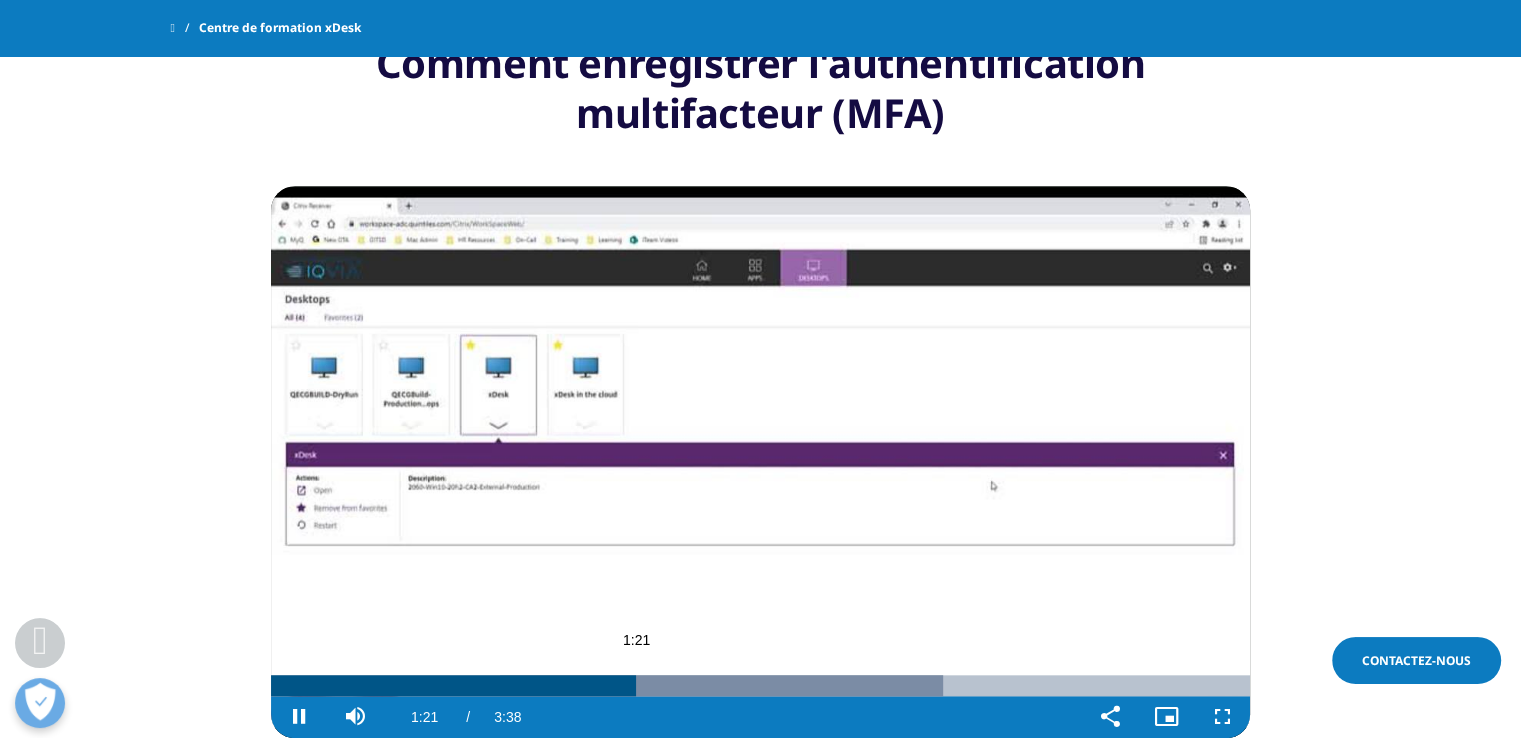 click on "1:21" at bounding box center [453, 685] 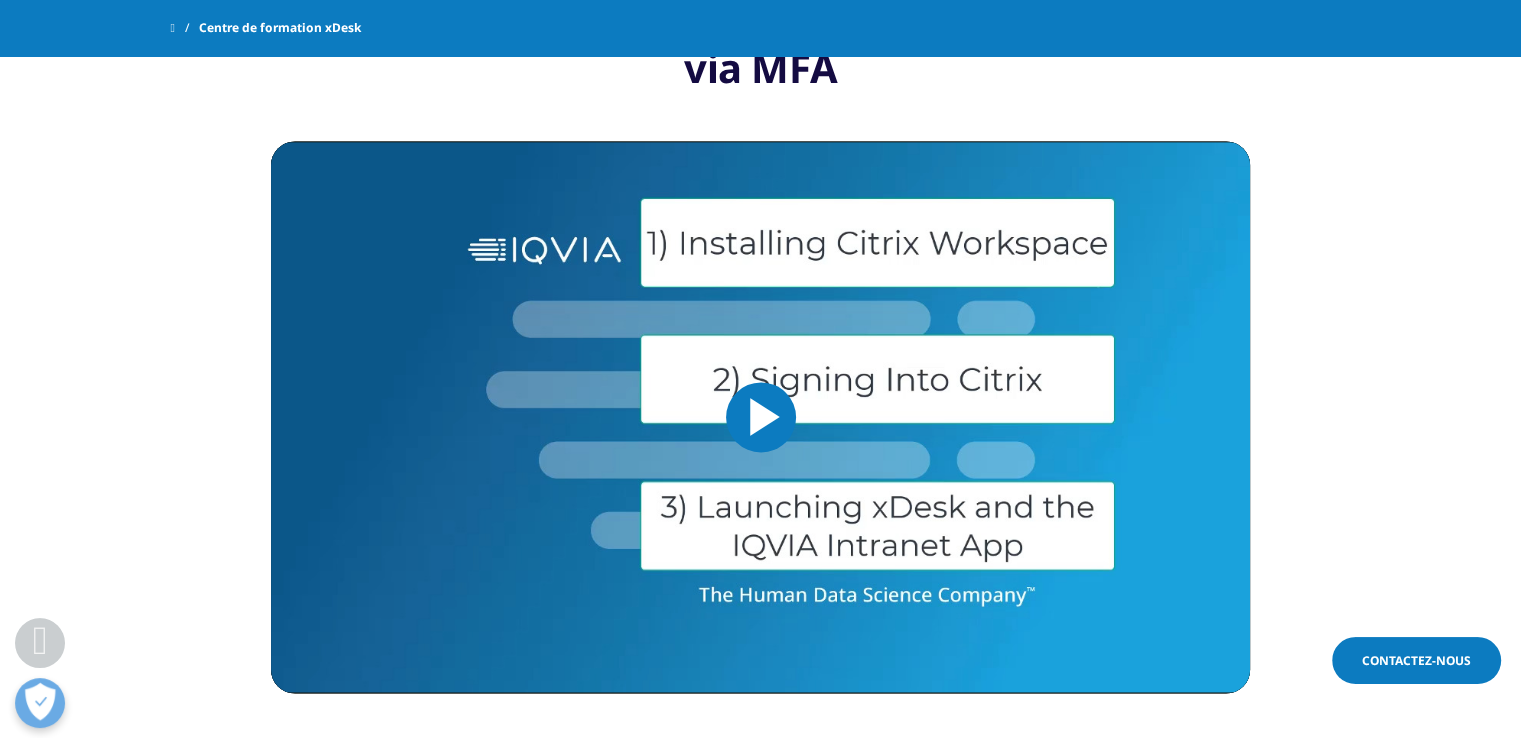 scroll, scrollTop: 2833, scrollLeft: 0, axis: vertical 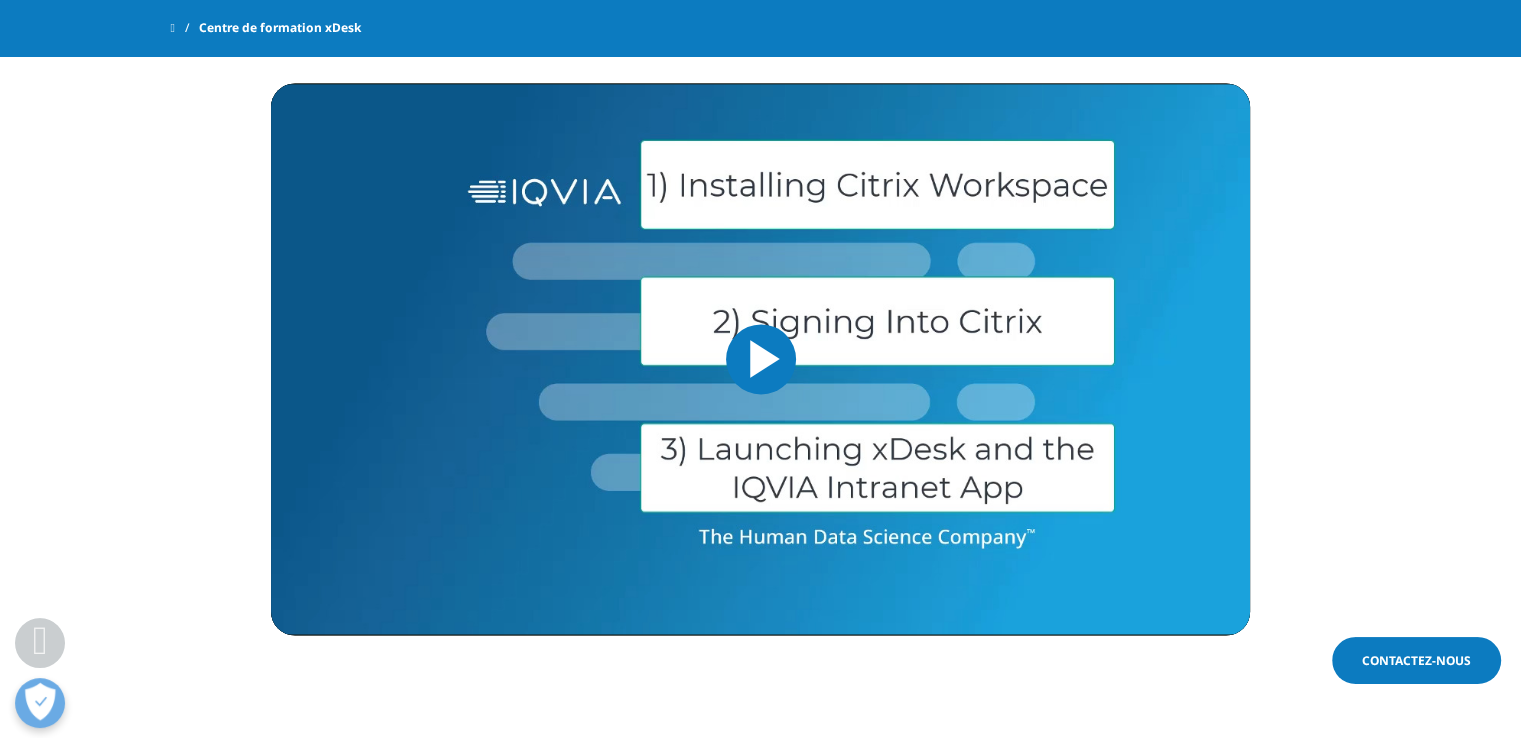 click at bounding box center [761, 359] 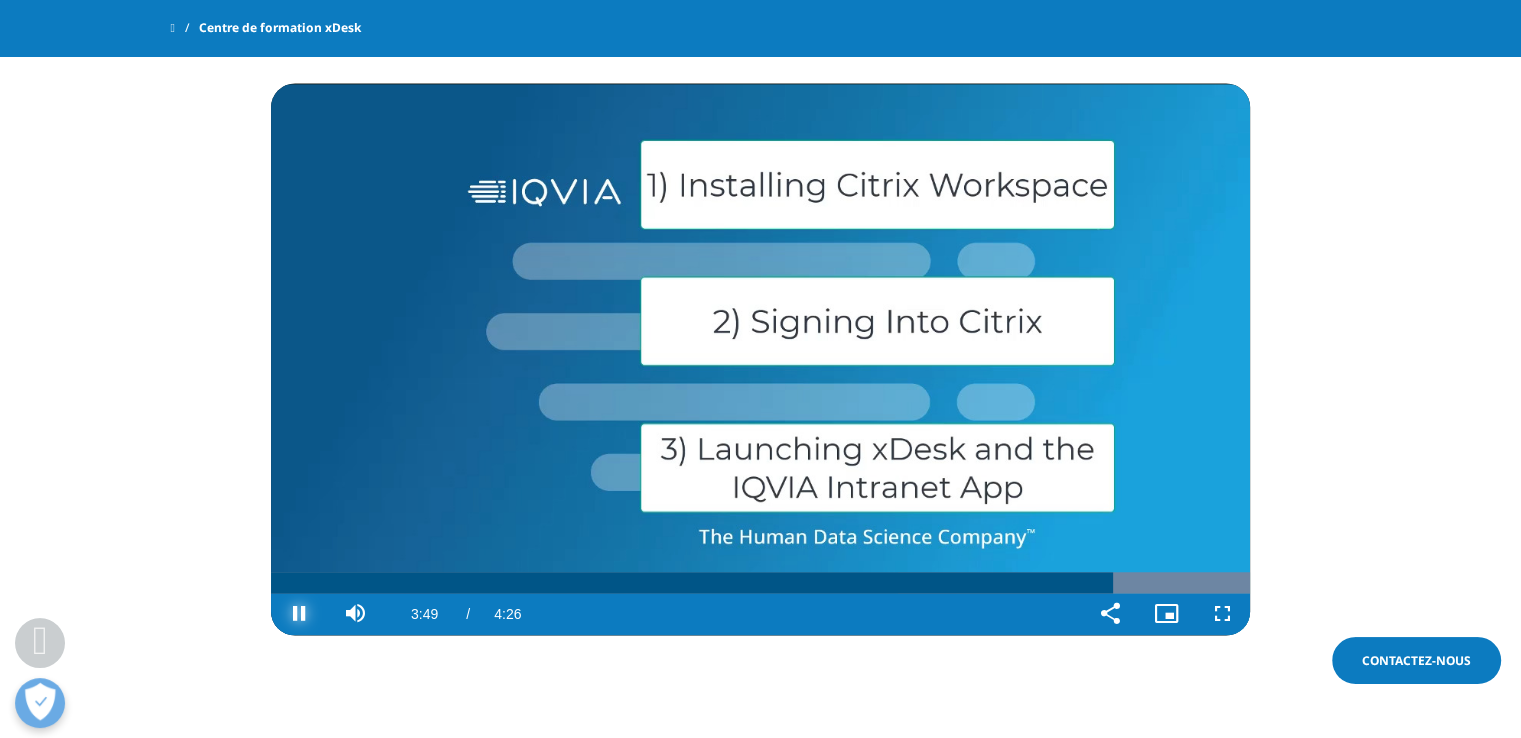 click at bounding box center [299, 614] 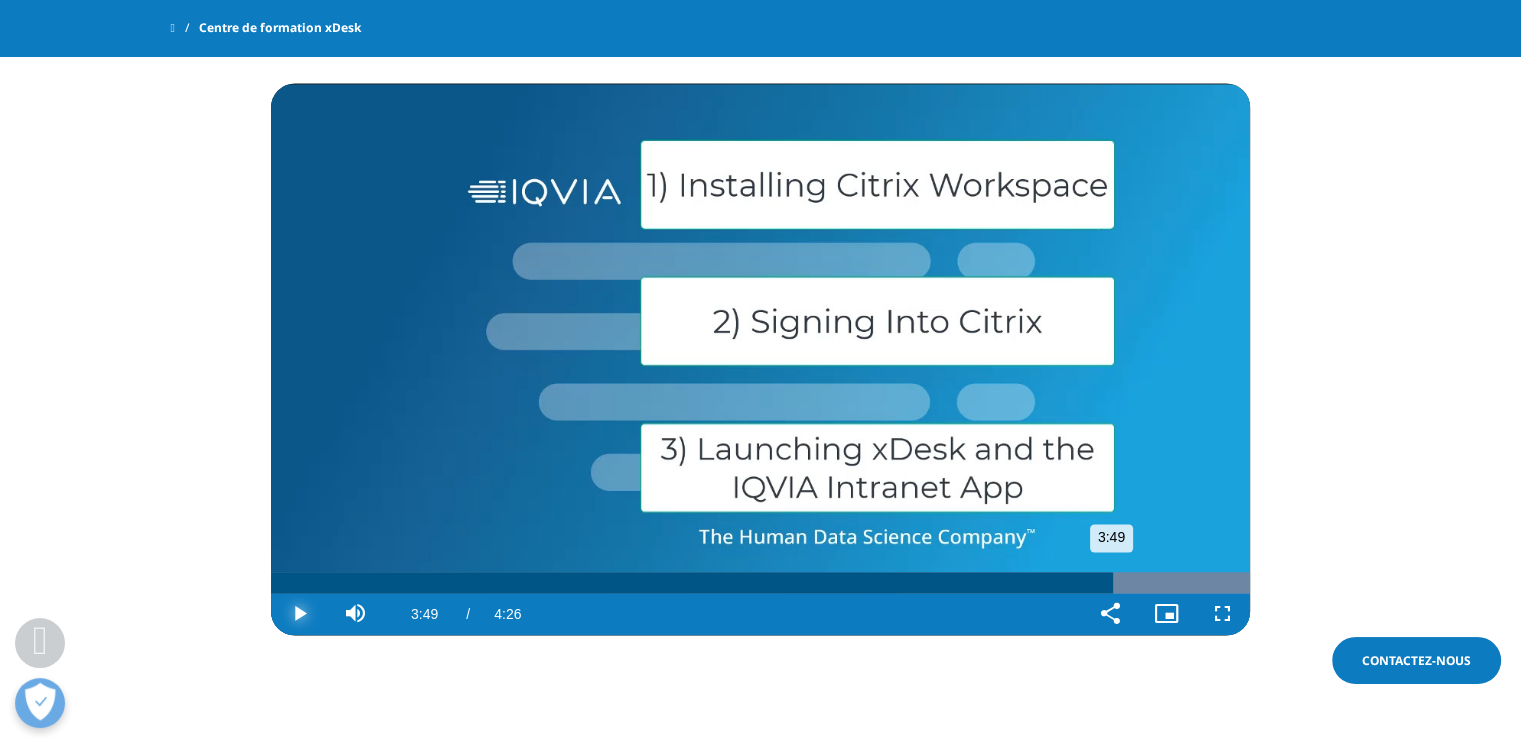 click on "3:49" at bounding box center [692, 582] 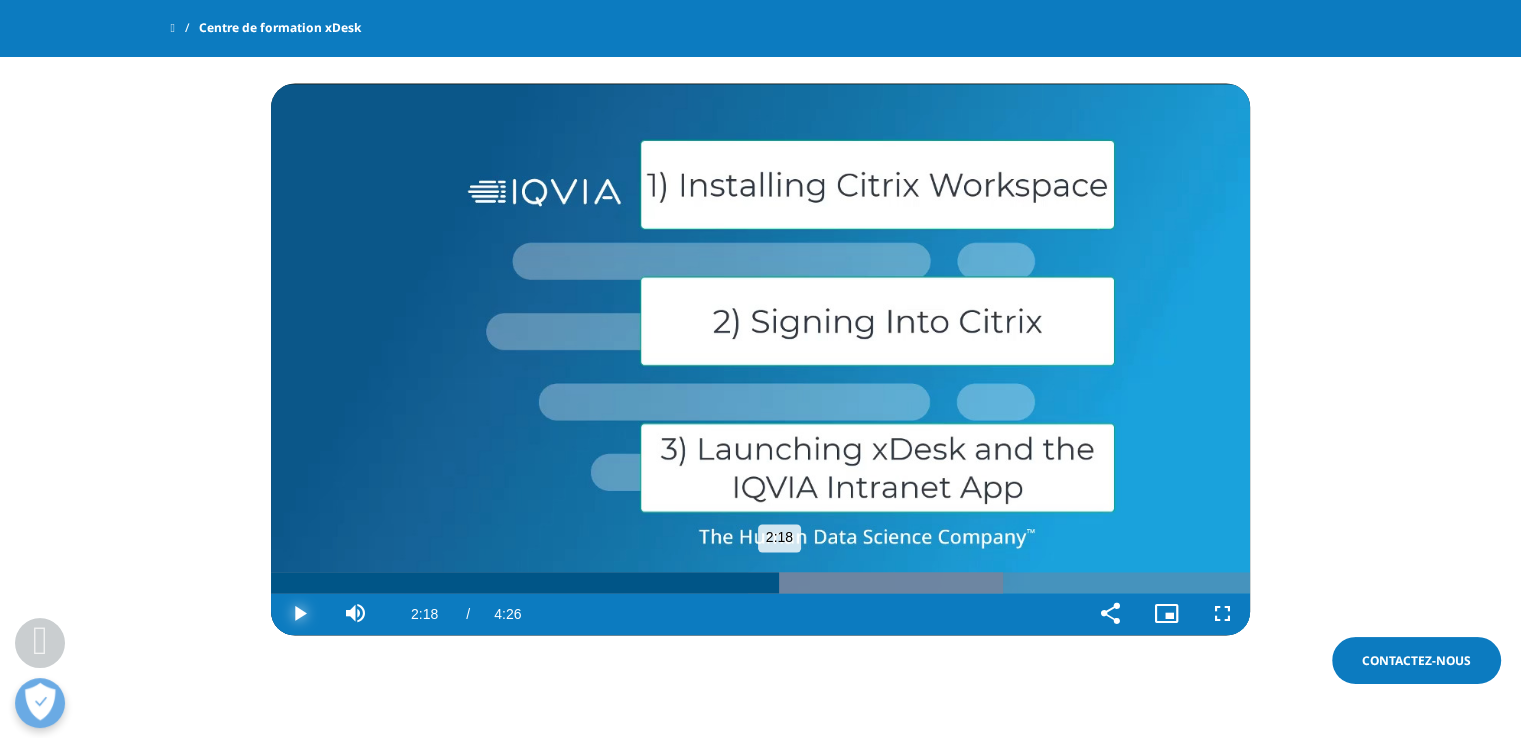 click on "2:18" at bounding box center [525, 582] 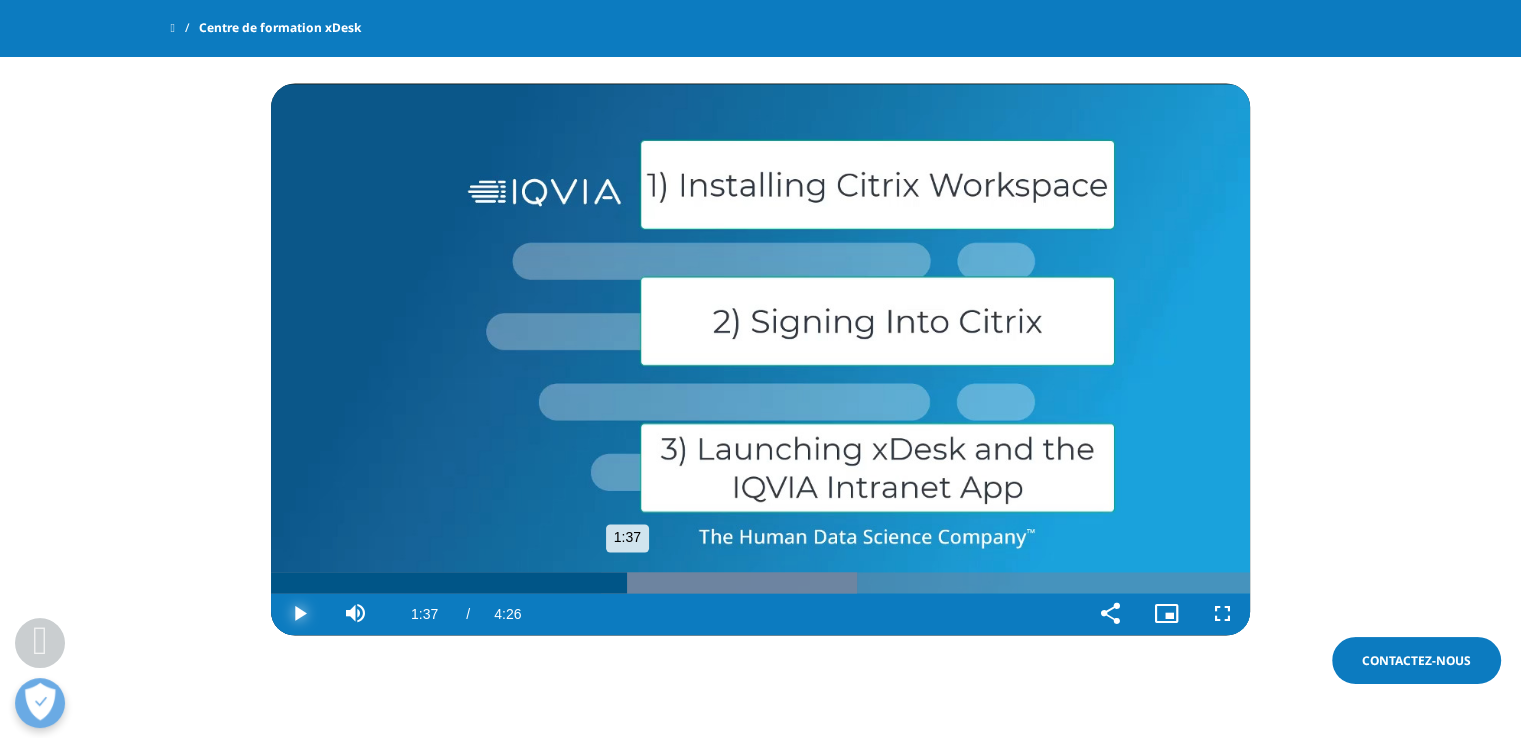 click on "1:37" at bounding box center [449, 582] 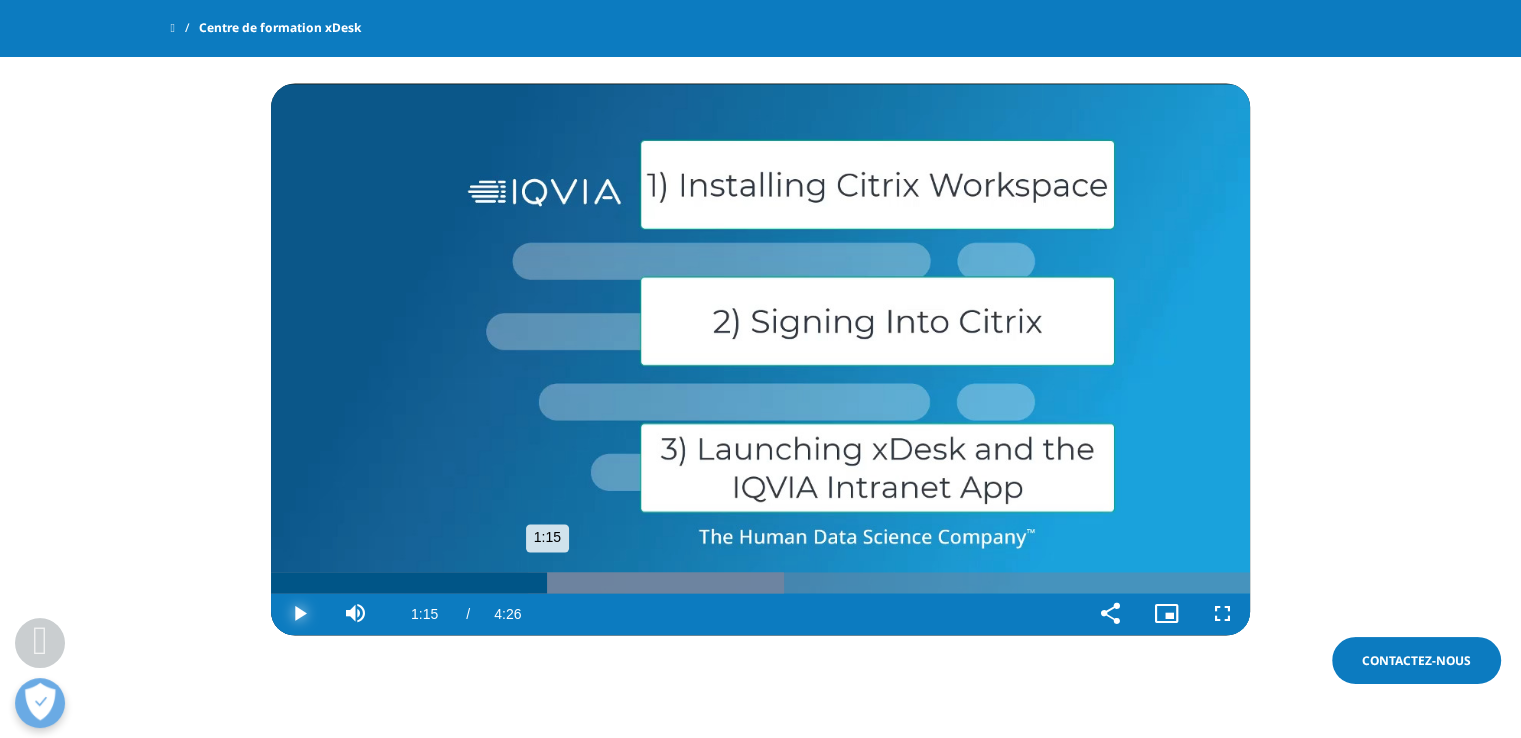 click on "1:15" at bounding box center (409, 582) 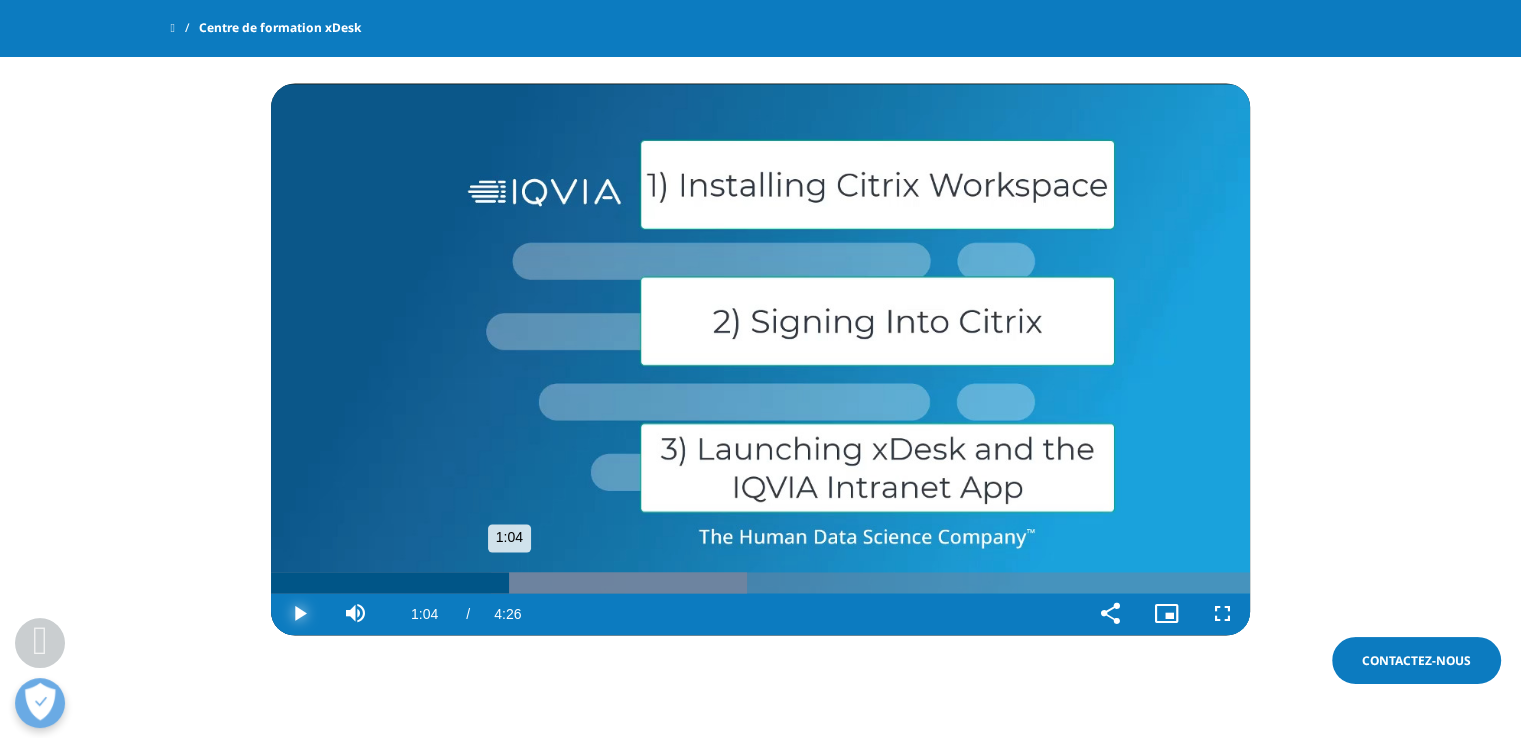 click on "1:04" at bounding box center [390, 582] 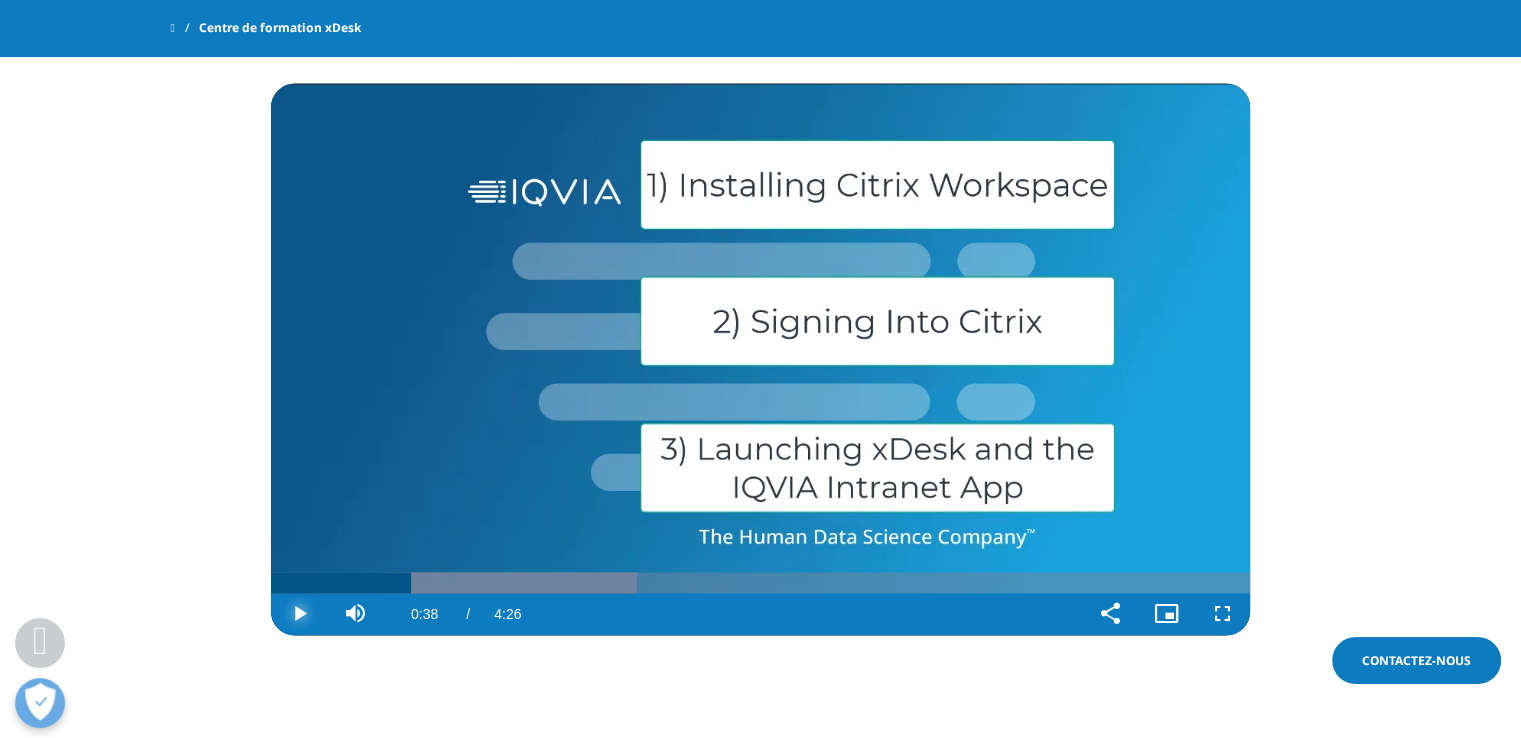 click at bounding box center (299, 614) 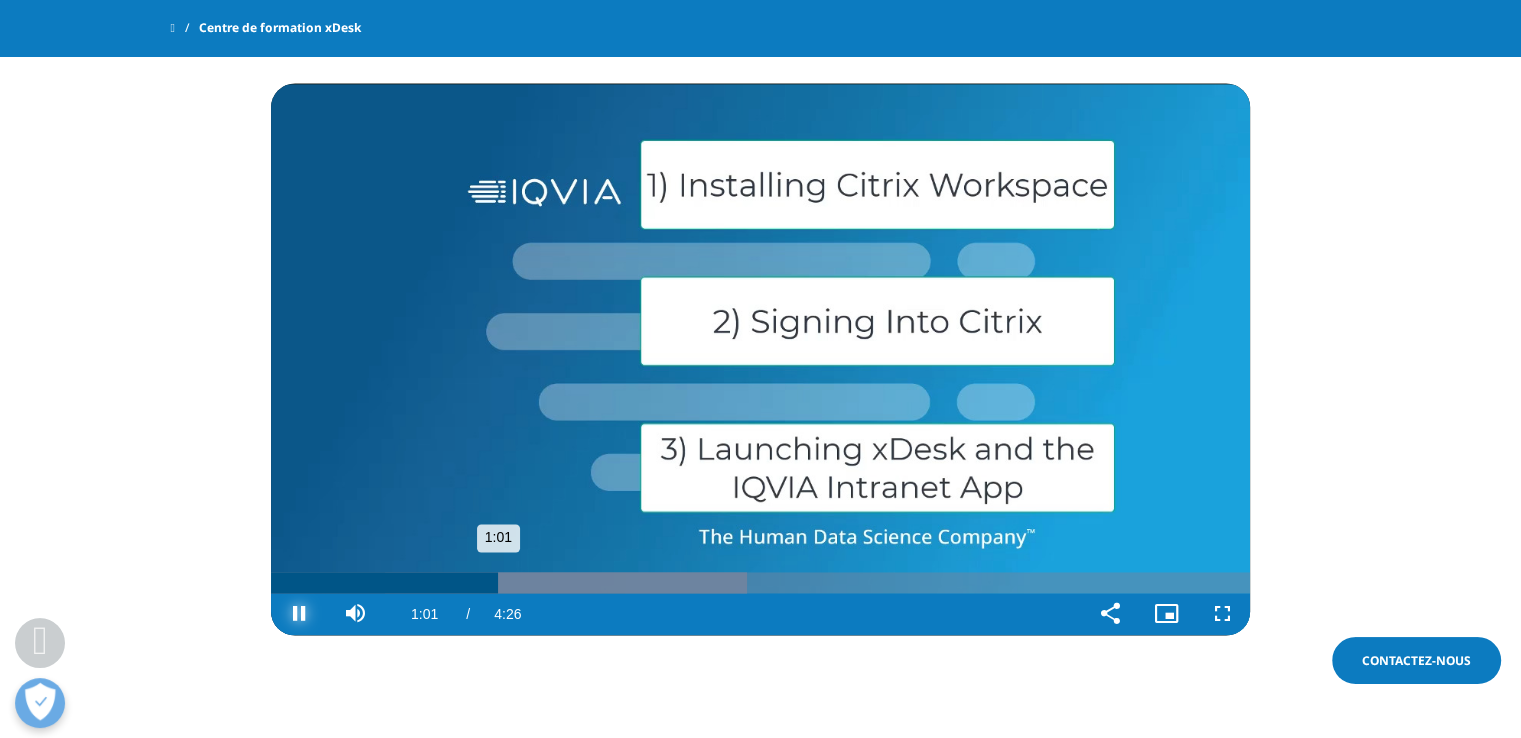 click at bounding box center (566, 582) 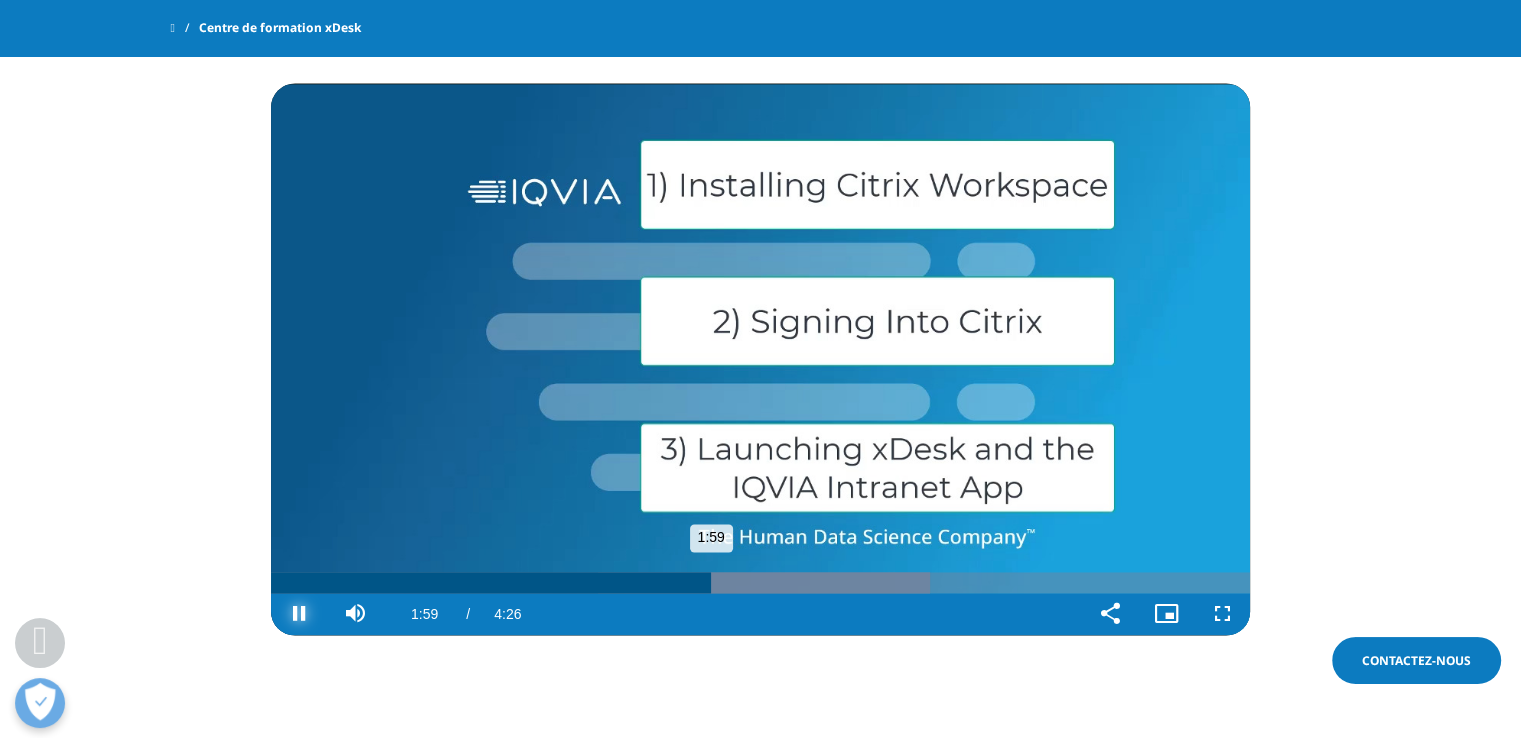 click on "1:59" at bounding box center [491, 582] 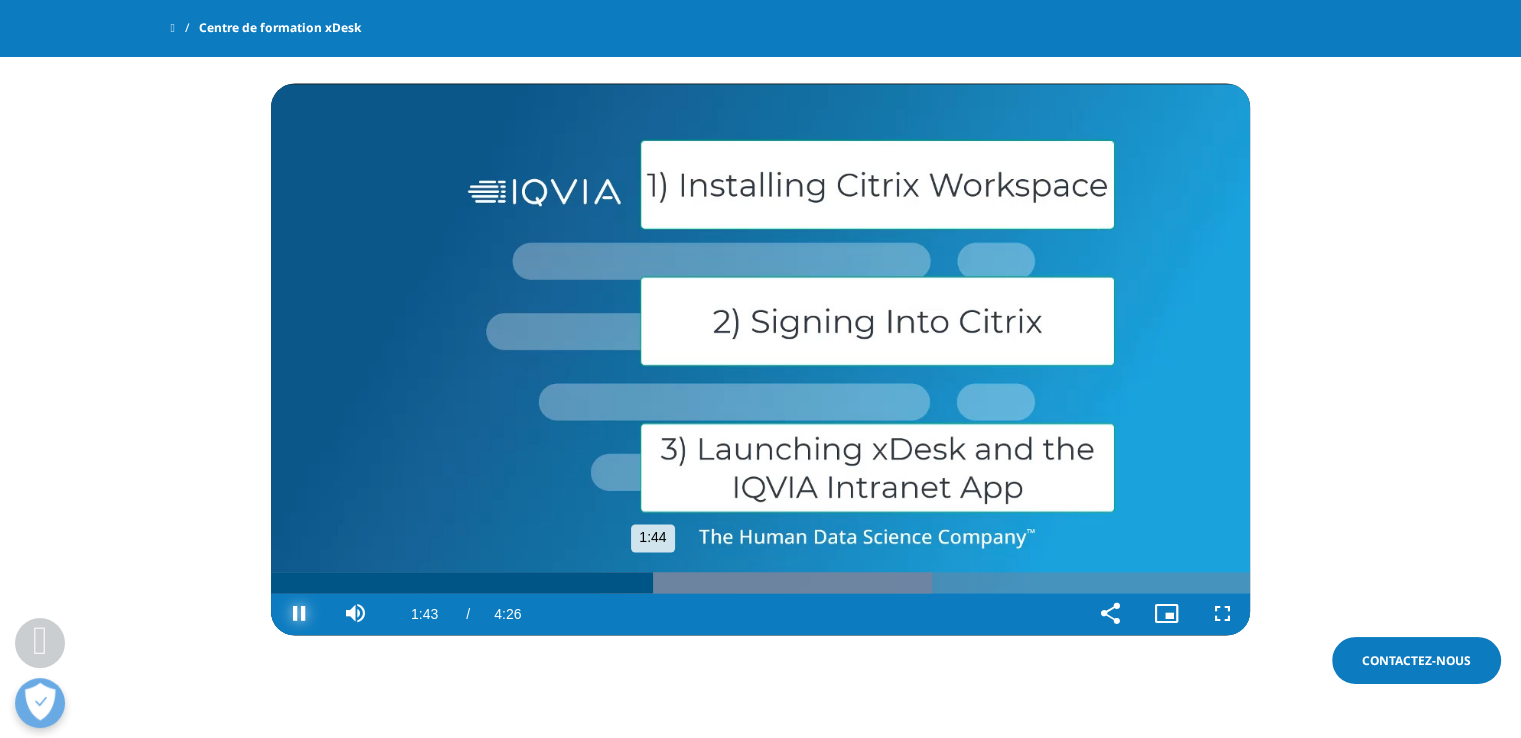 click on "1:44" at bounding box center (462, 582) 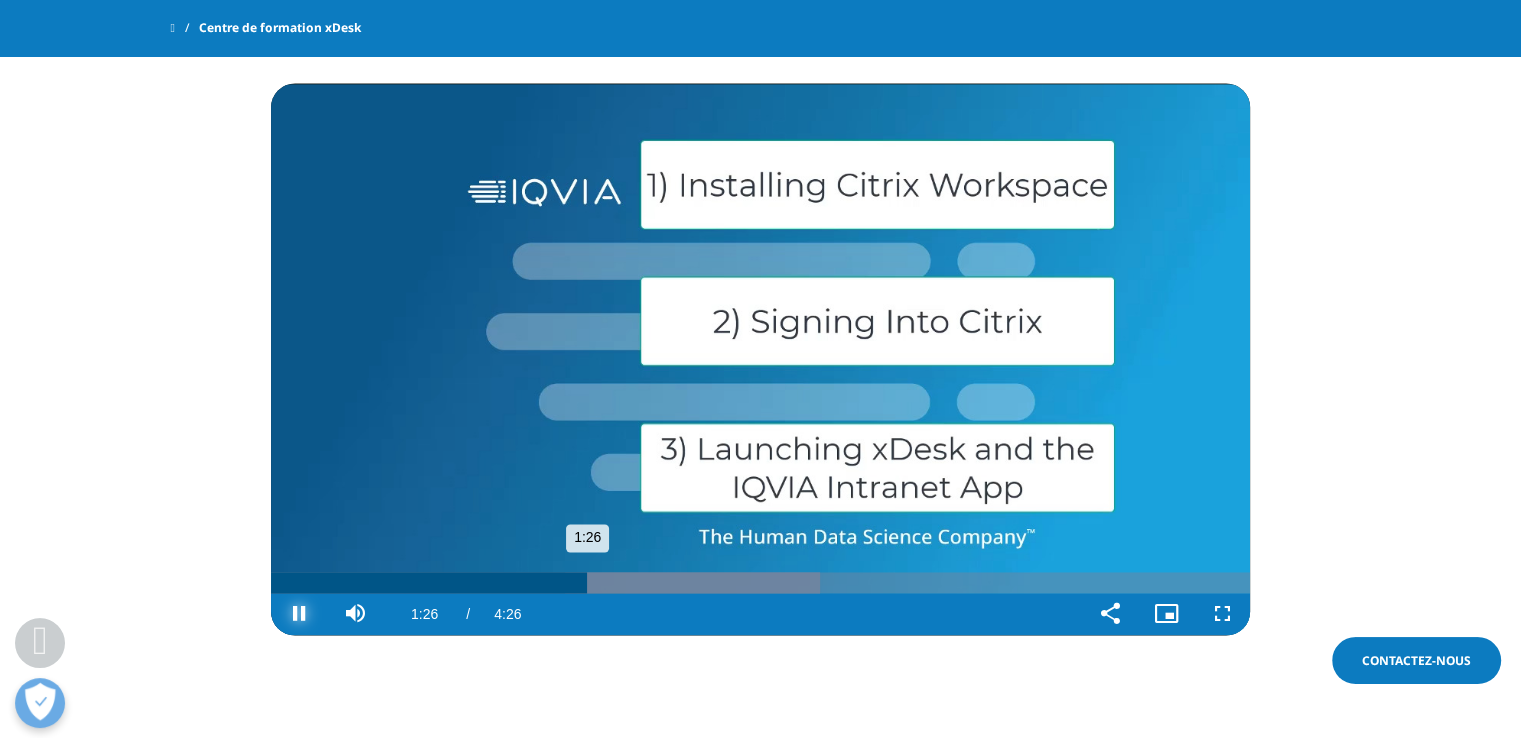 click on "1:26" at bounding box center [429, 582] 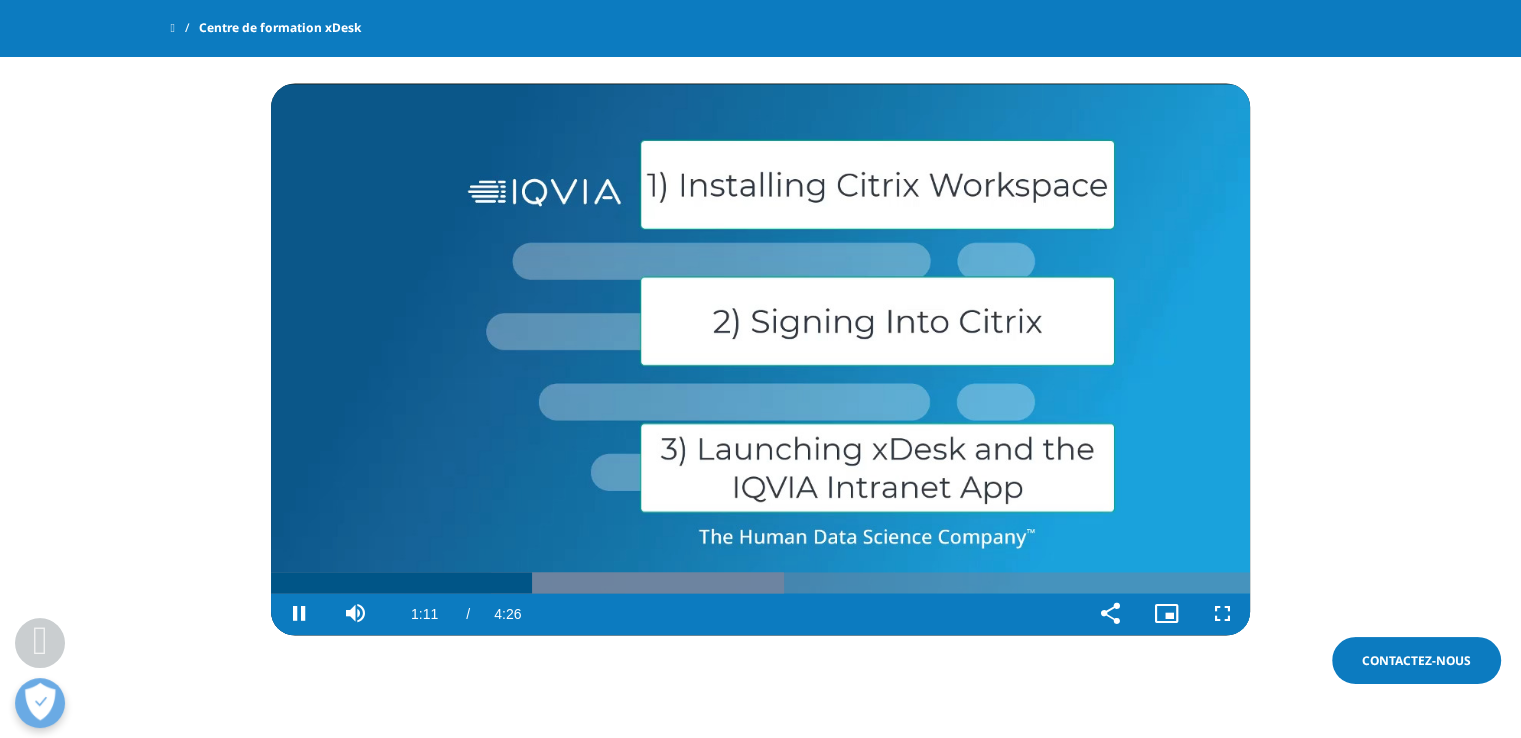 click on "/" at bounding box center (466, 614) 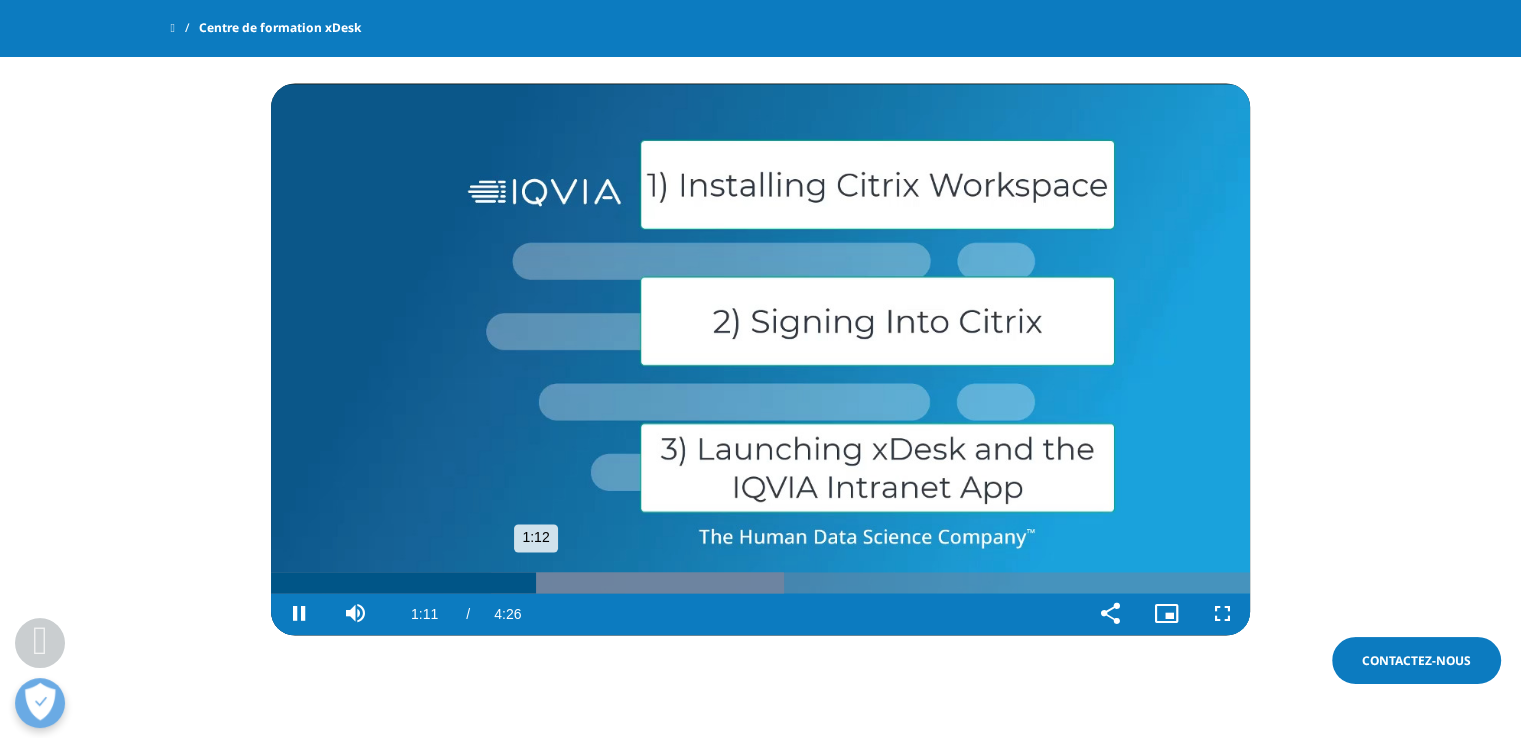 click on "1:12" at bounding box center (403, 582) 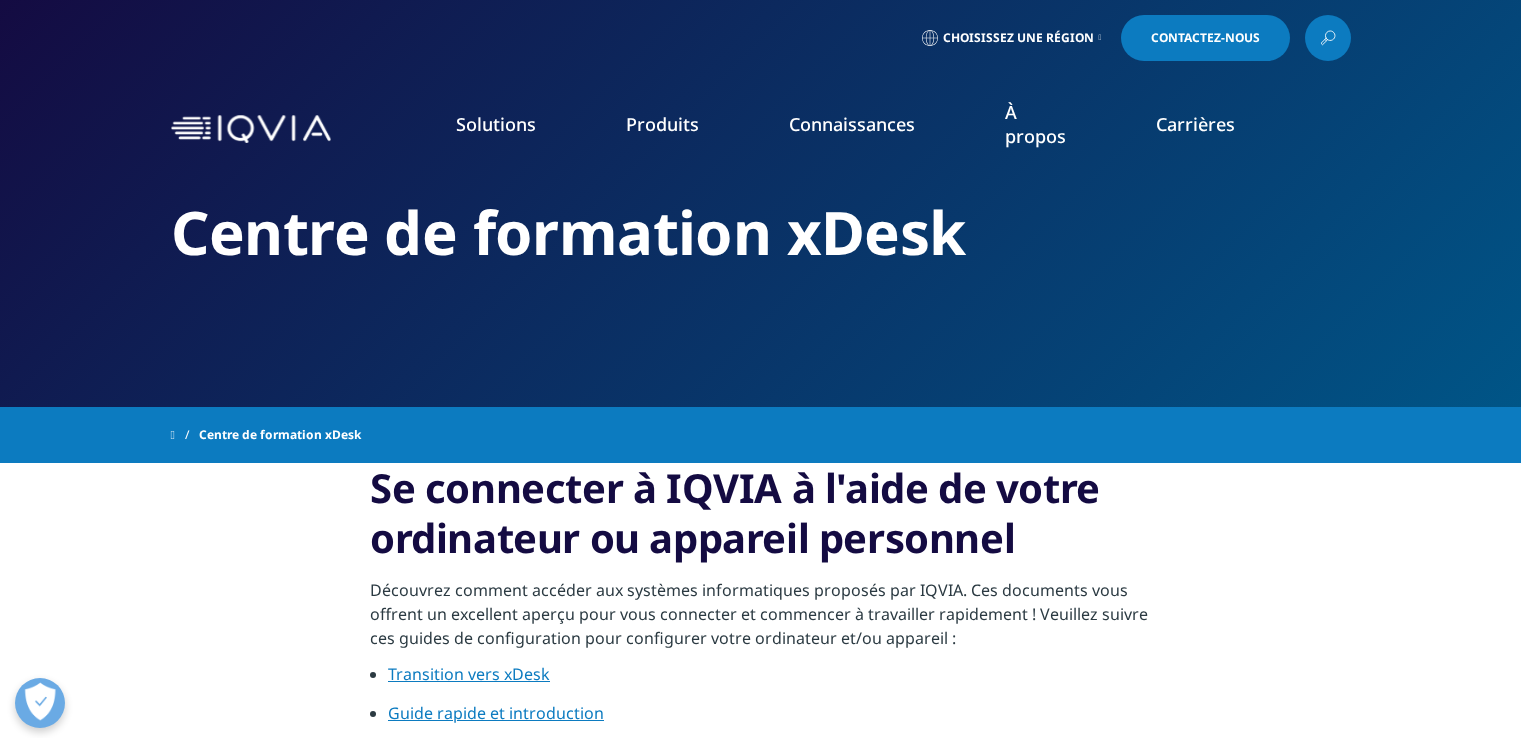 scroll, scrollTop: 0, scrollLeft: 0, axis: both 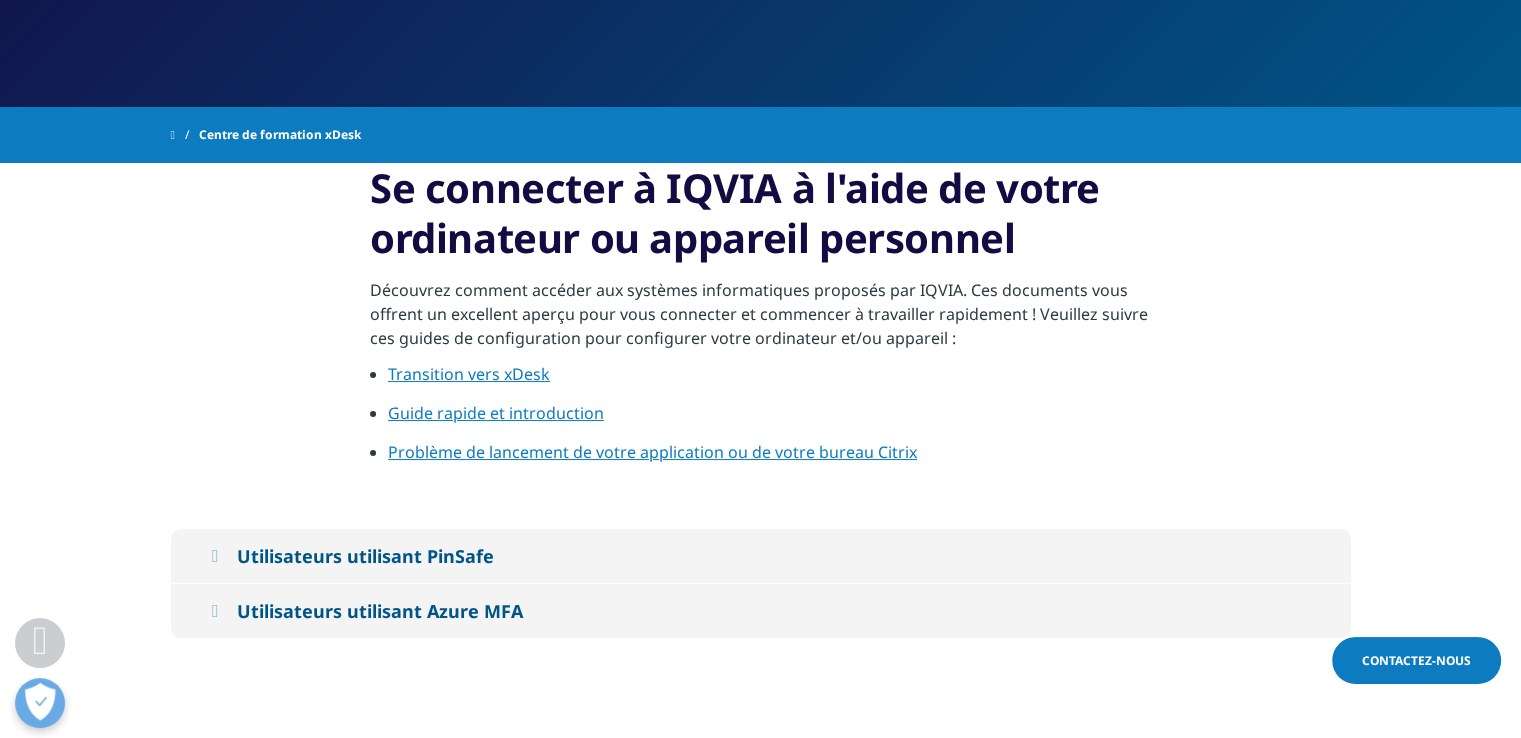 drag, startPoint x: 0, startPoint y: 0, endPoint x: 1524, endPoint y: 118, distance: 1528.5614 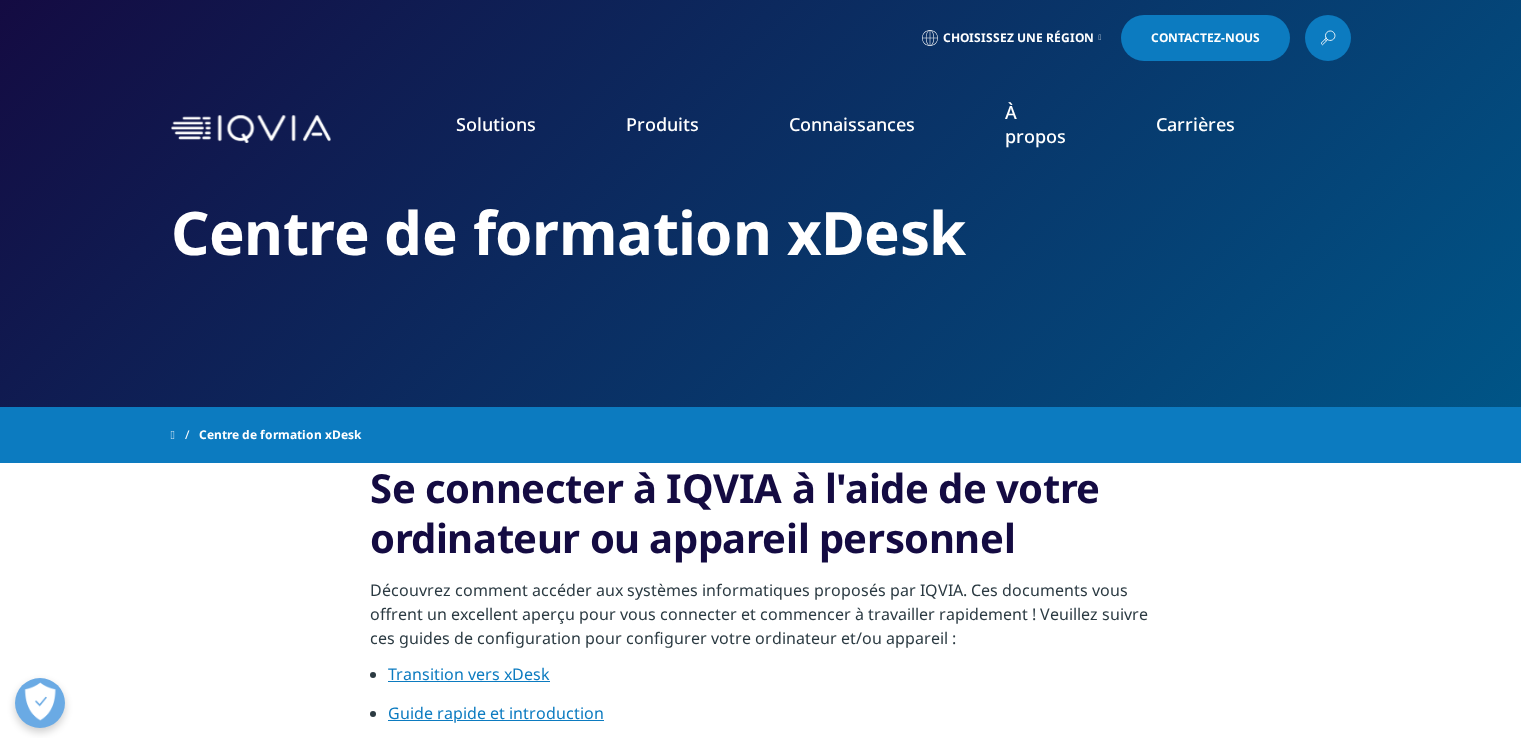 scroll, scrollTop: 0, scrollLeft: 0, axis: both 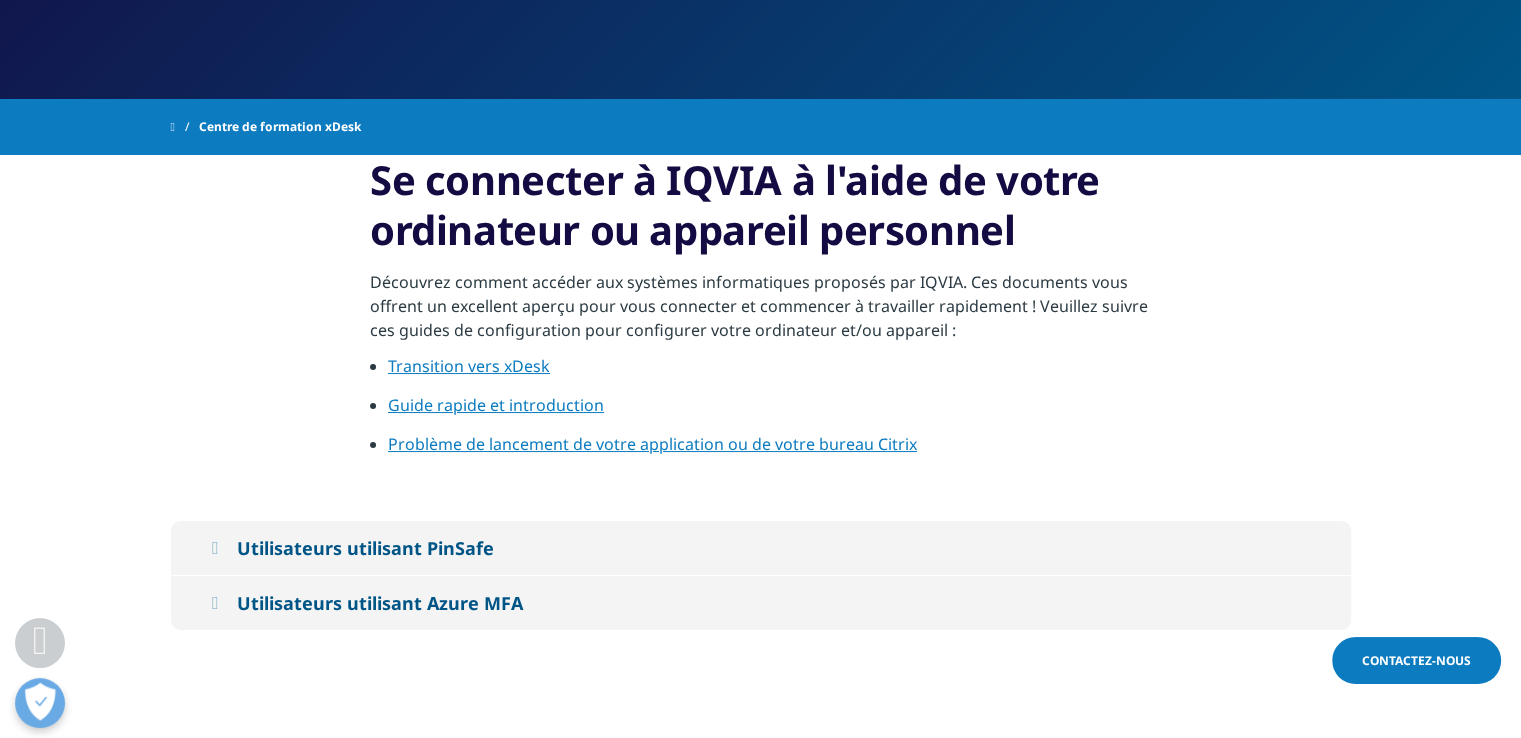 click on "Guide rapide et introduction" at bounding box center [496, 405] 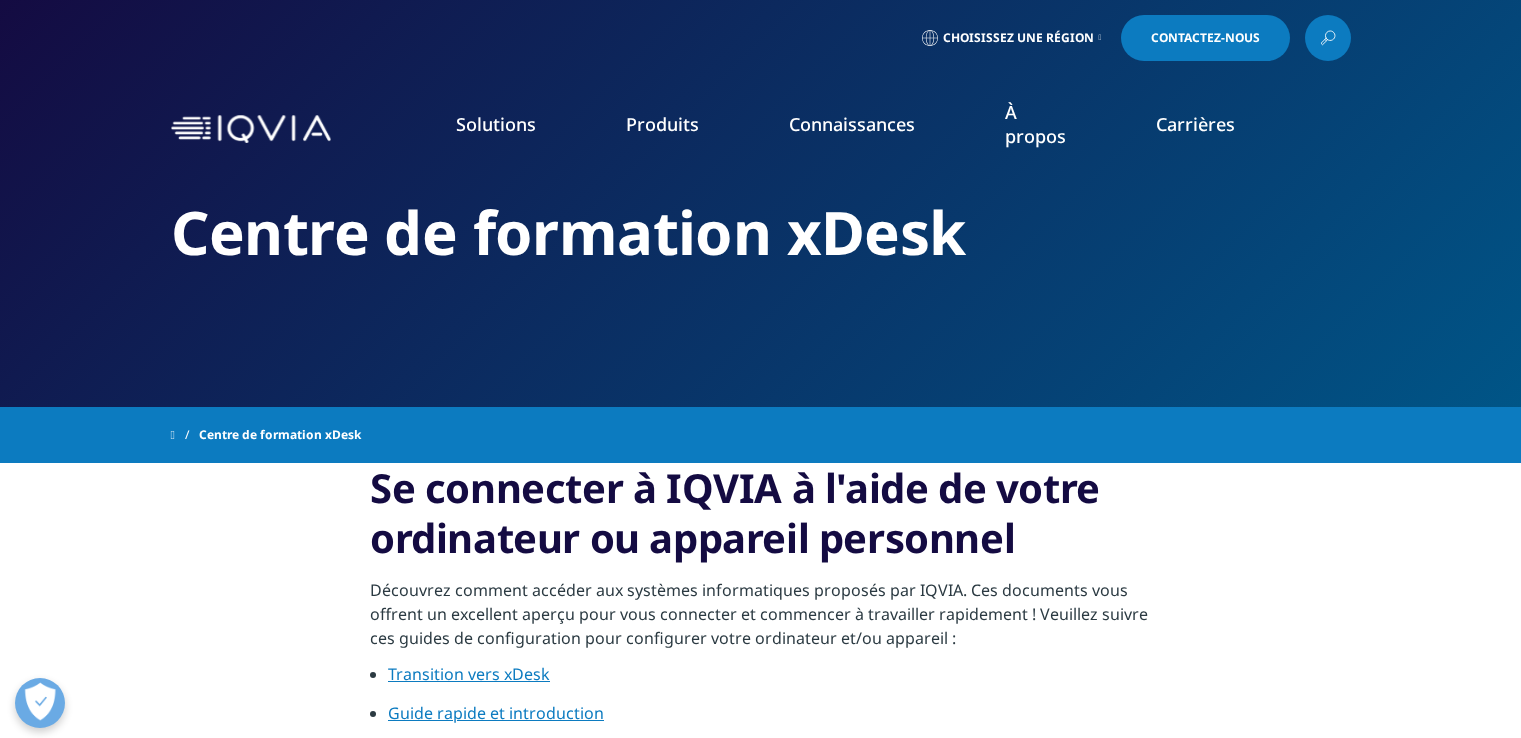 scroll, scrollTop: 0, scrollLeft: 0, axis: both 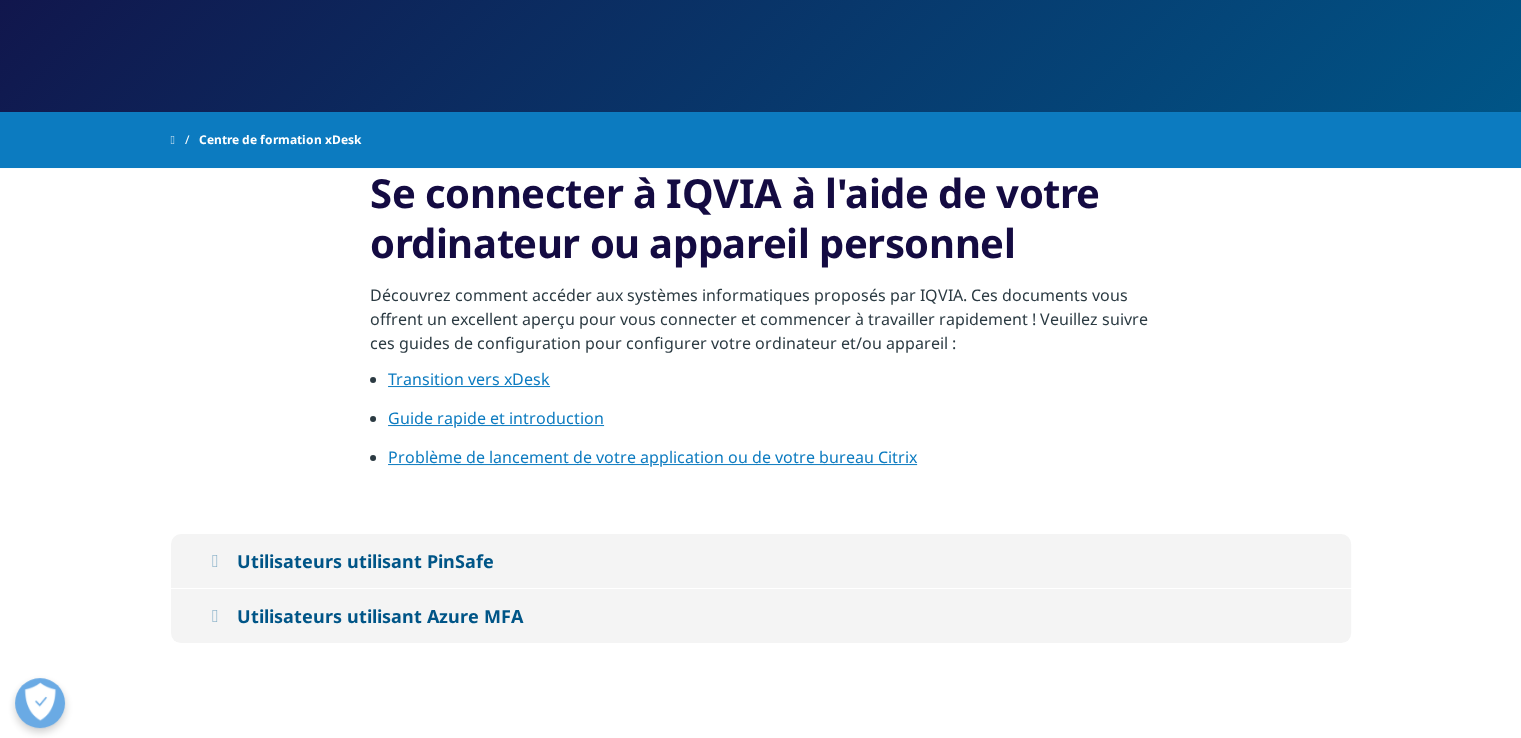 click on "Problème de lancement de votre application ou de votre bureau Citrix" at bounding box center (652, 457) 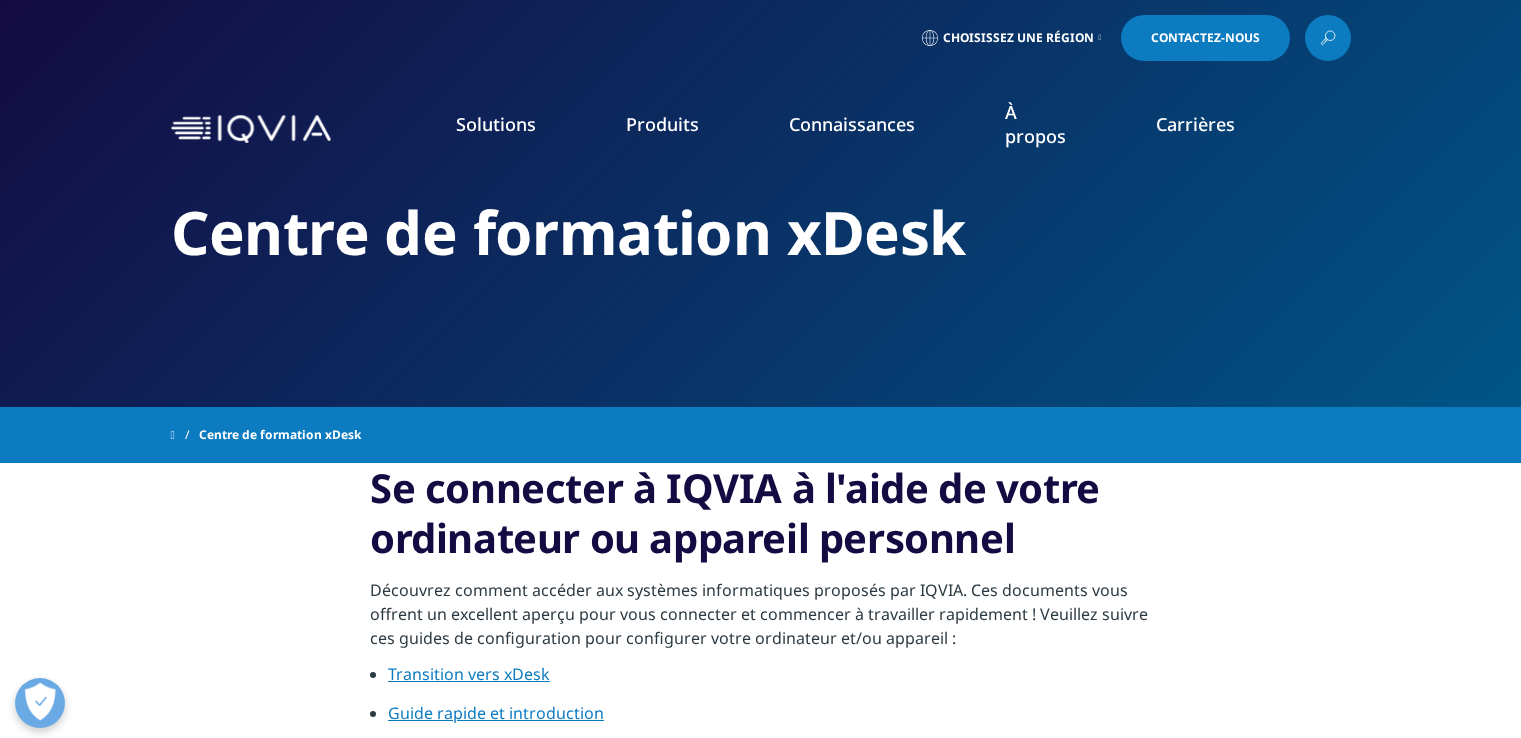 scroll, scrollTop: 295, scrollLeft: 0, axis: vertical 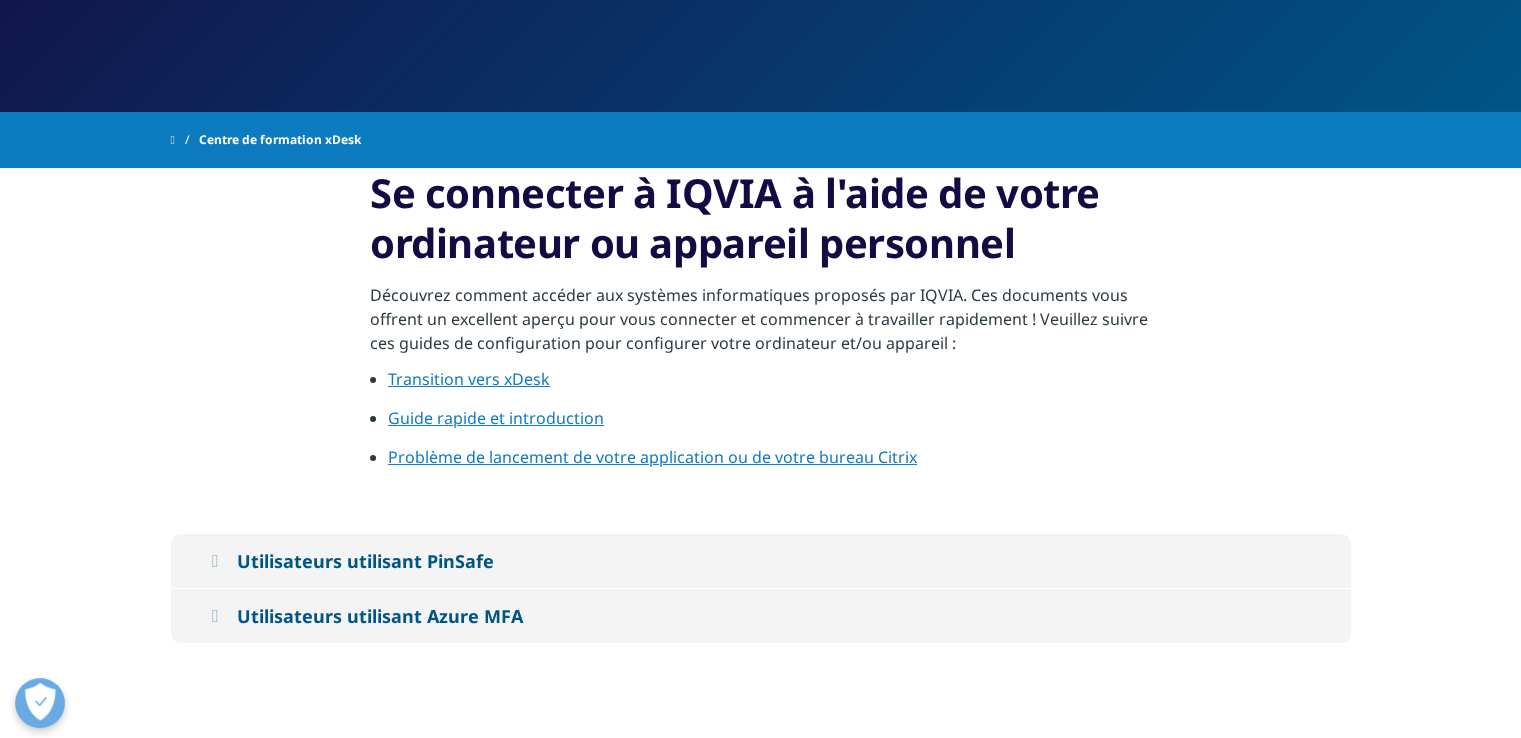 click on "Guide rapide et introduction" at bounding box center [769, 425] 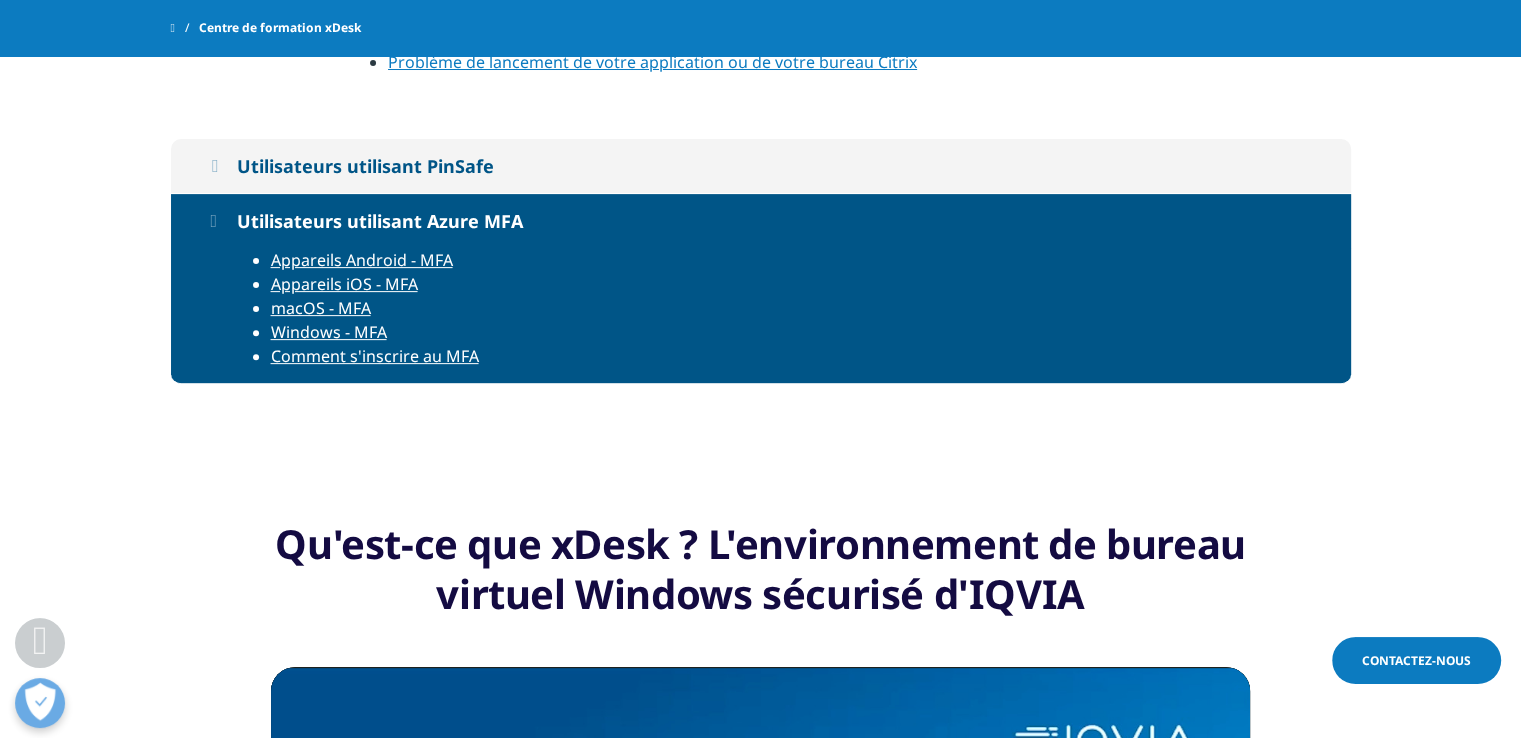 scroll, scrollTop: 628, scrollLeft: 0, axis: vertical 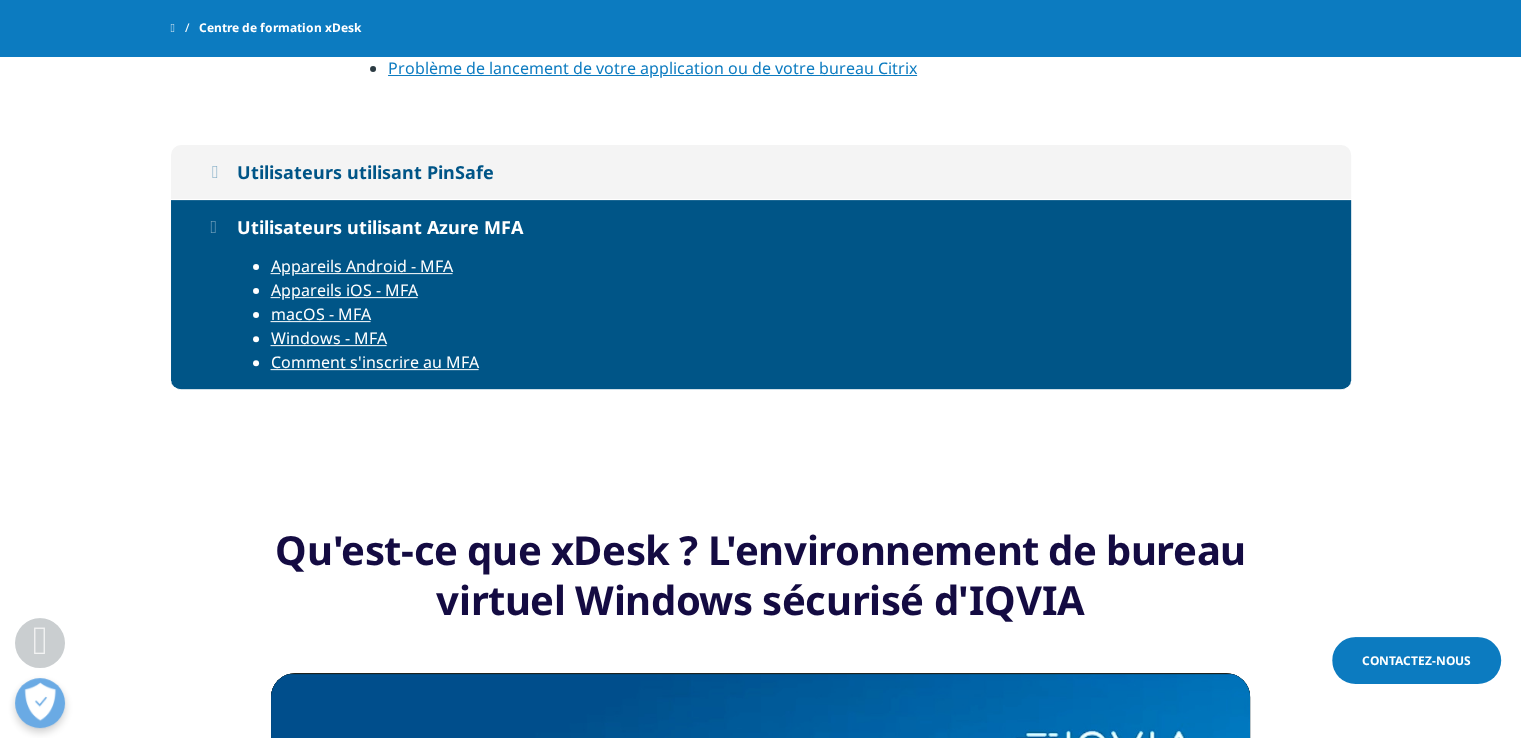 click on "Windows - MFA" at bounding box center (329, 338) 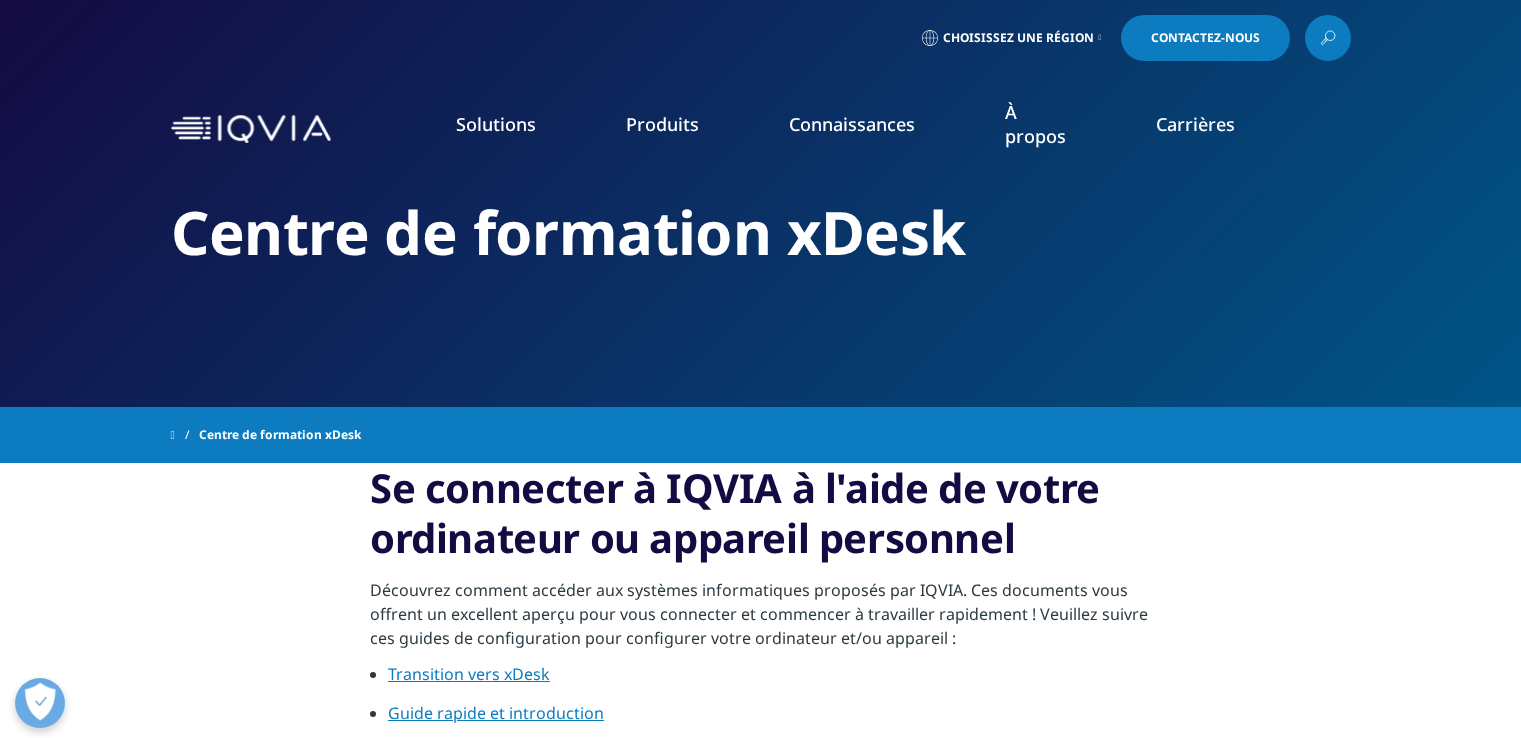 scroll, scrollTop: 628, scrollLeft: 0, axis: vertical 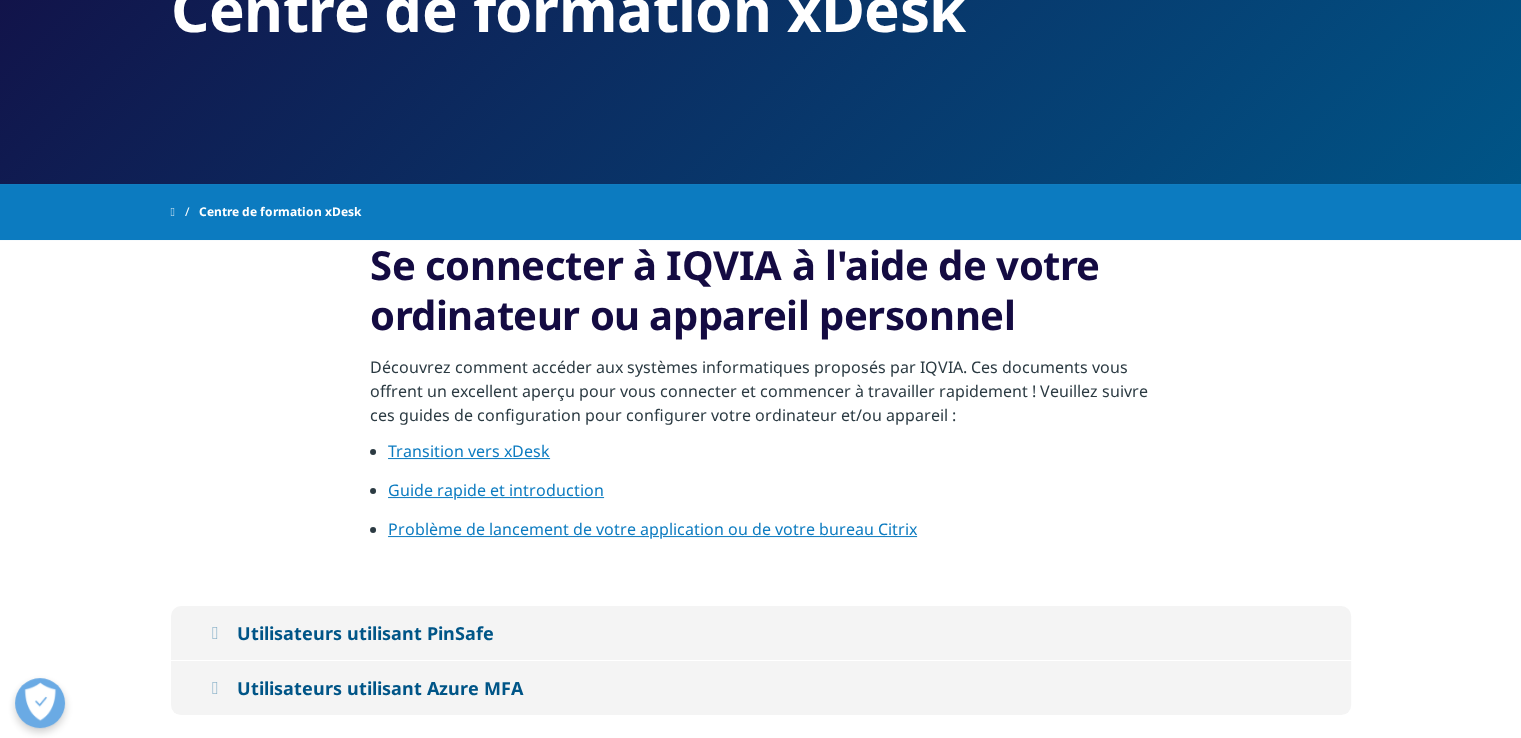 click on "Utilisateurs utilisant PinSafe" at bounding box center (365, 633) 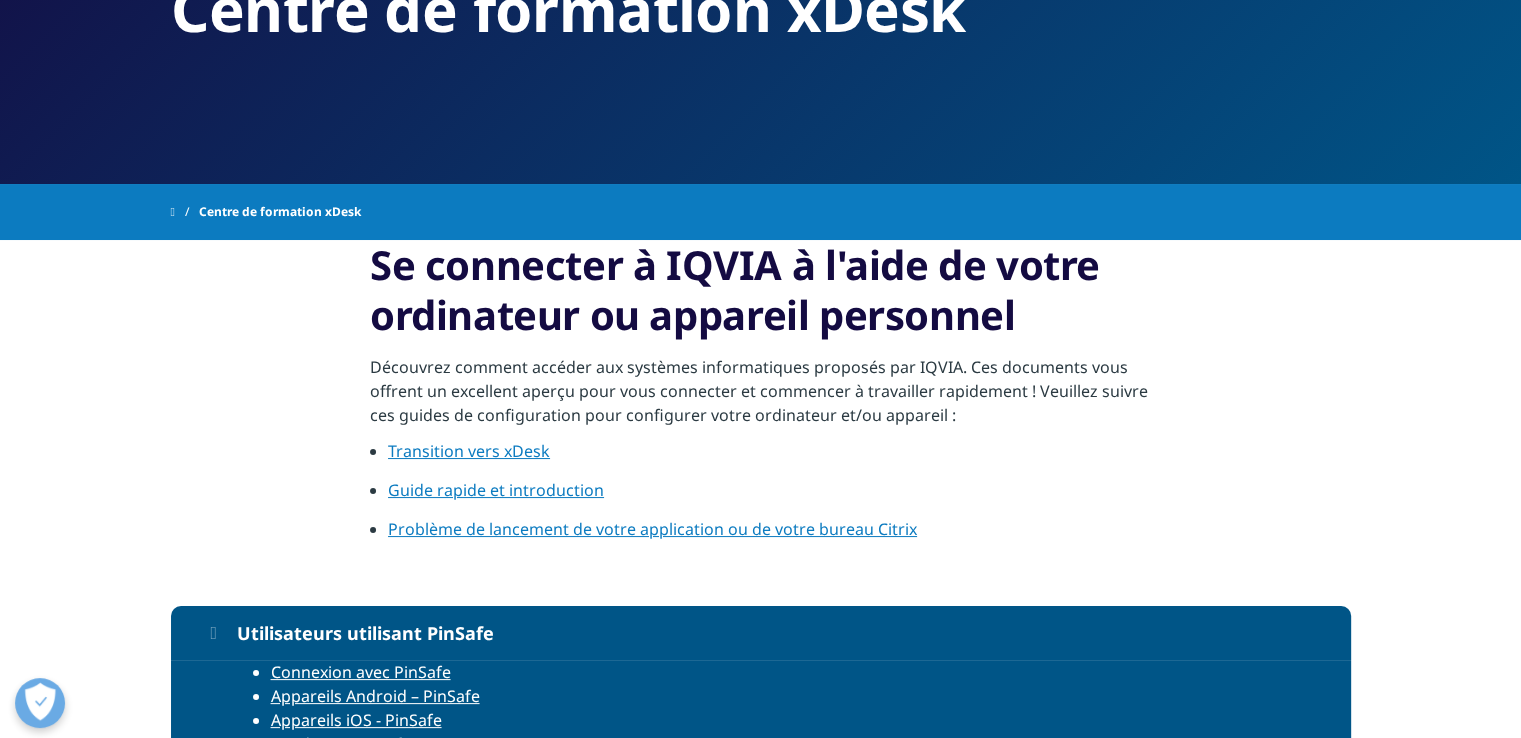click on "Connexion avec PinSafe" at bounding box center (361, 672) 